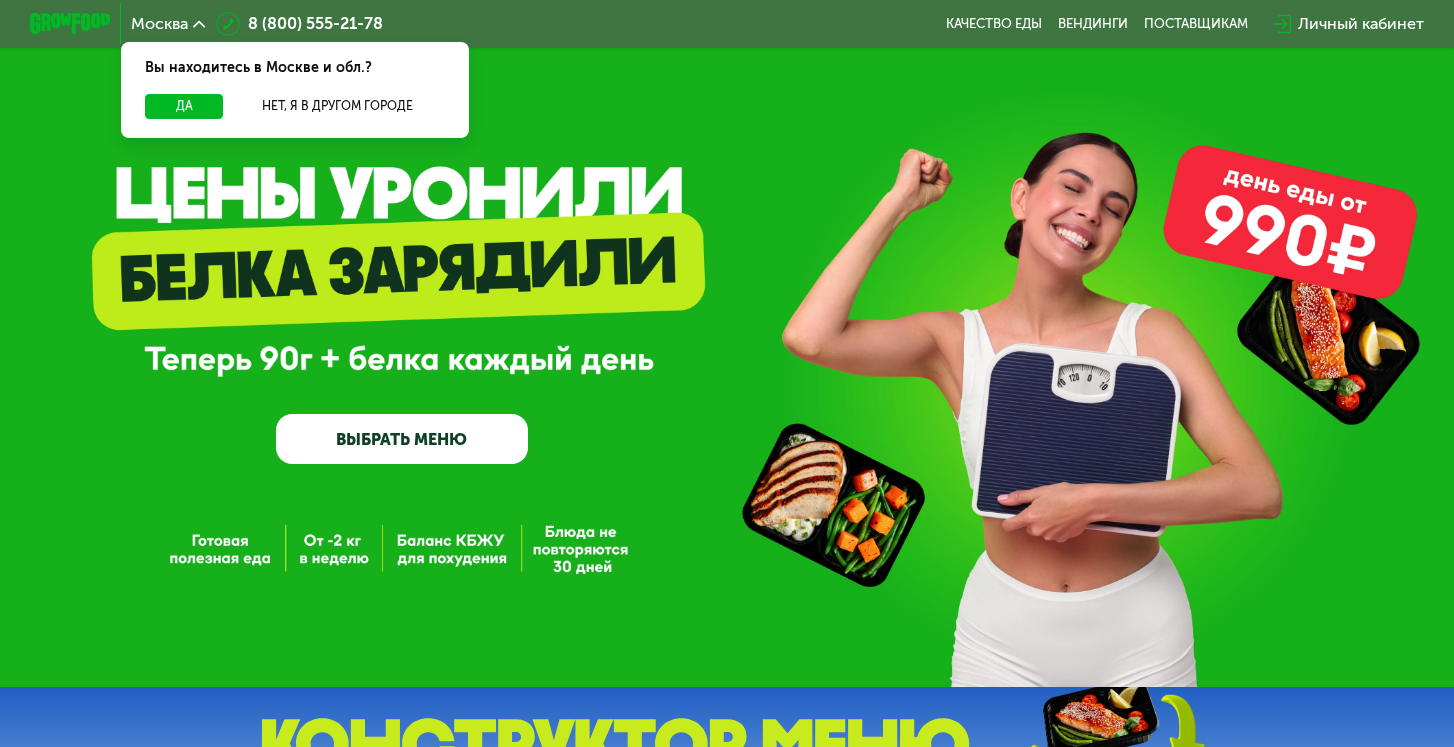 scroll, scrollTop: 0, scrollLeft: 0, axis: both 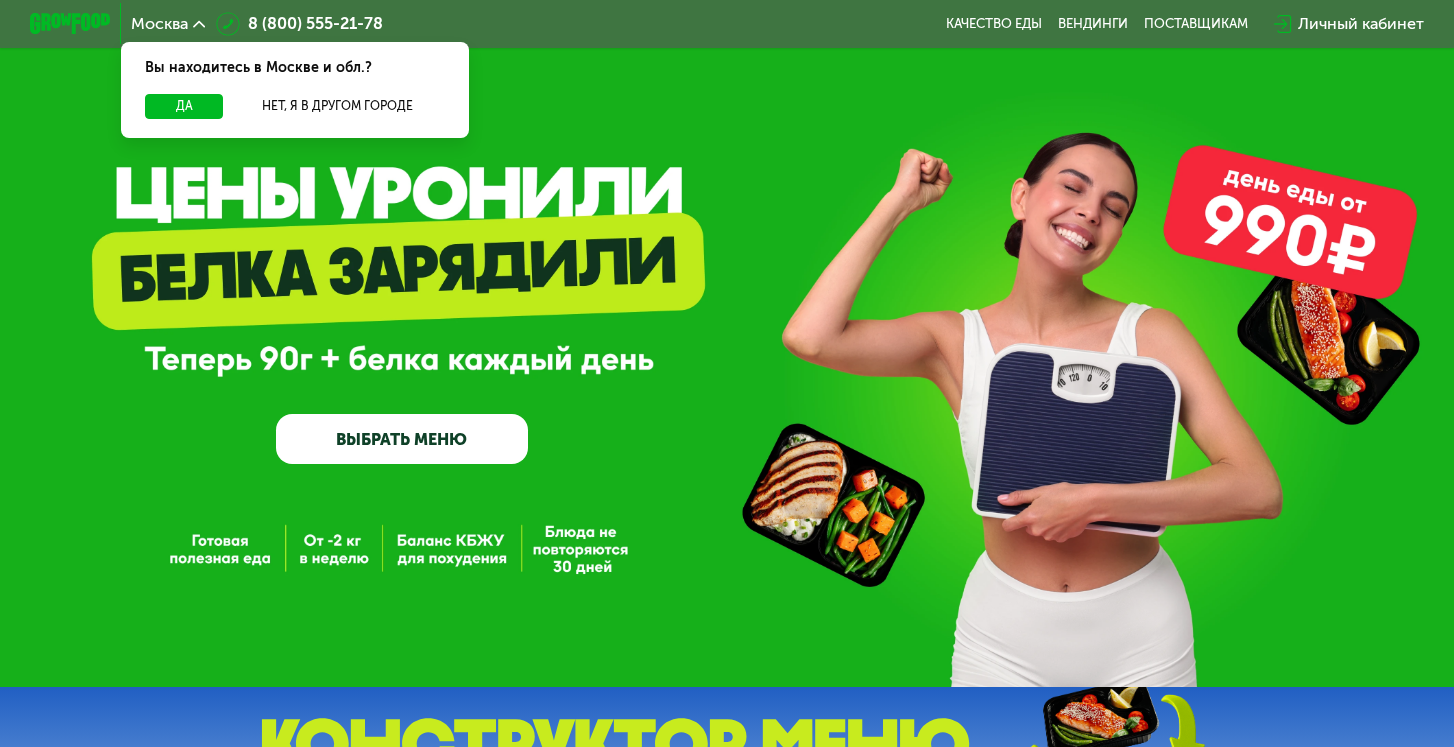 click on "Личный кабинет" at bounding box center [1361, 24] 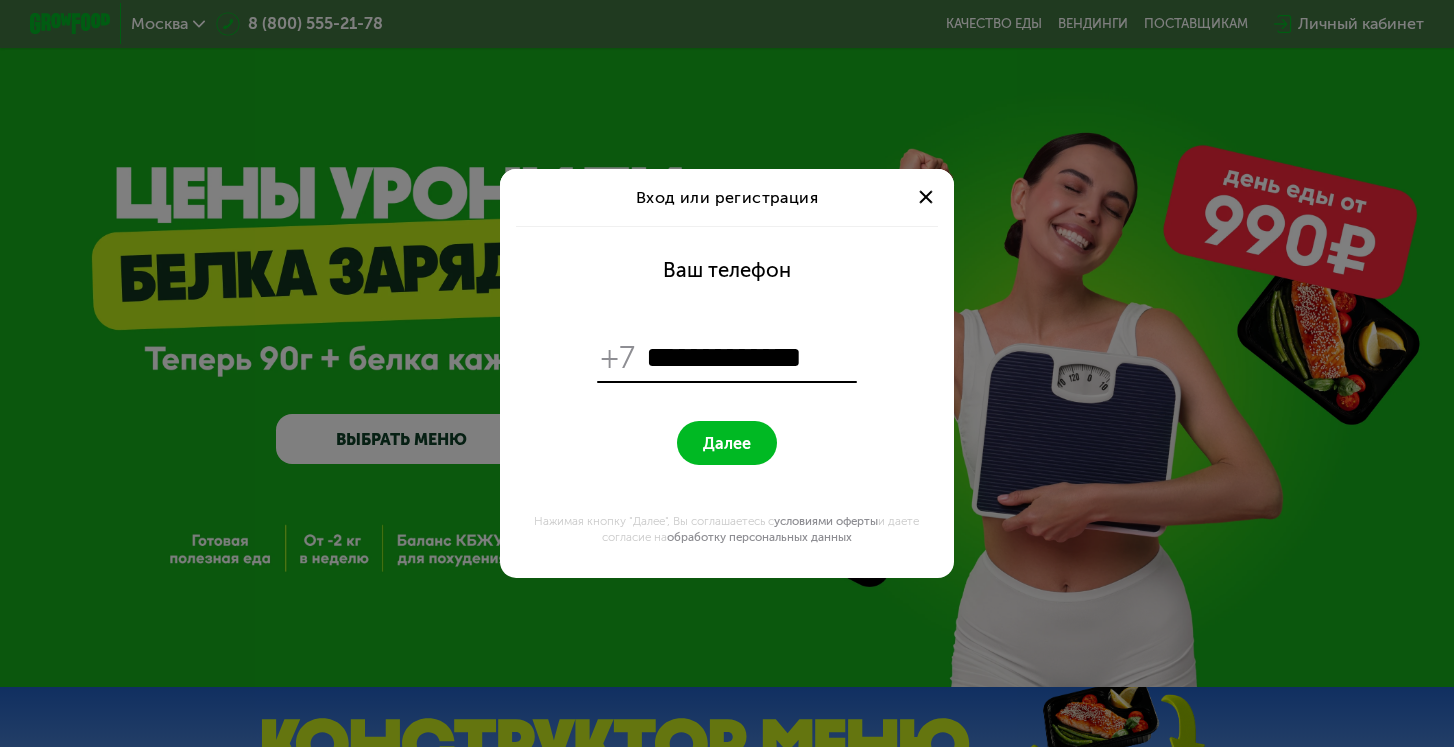 type on "**********" 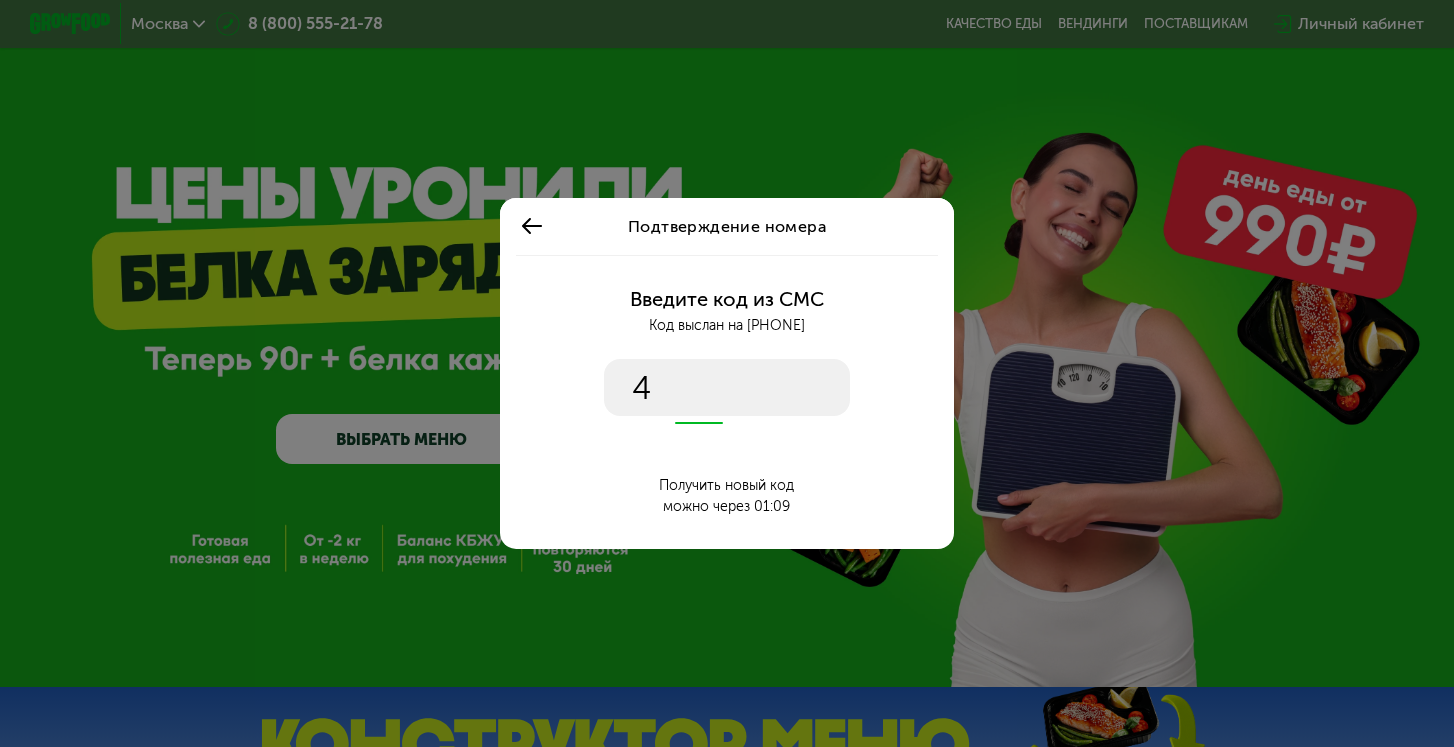type on "****" 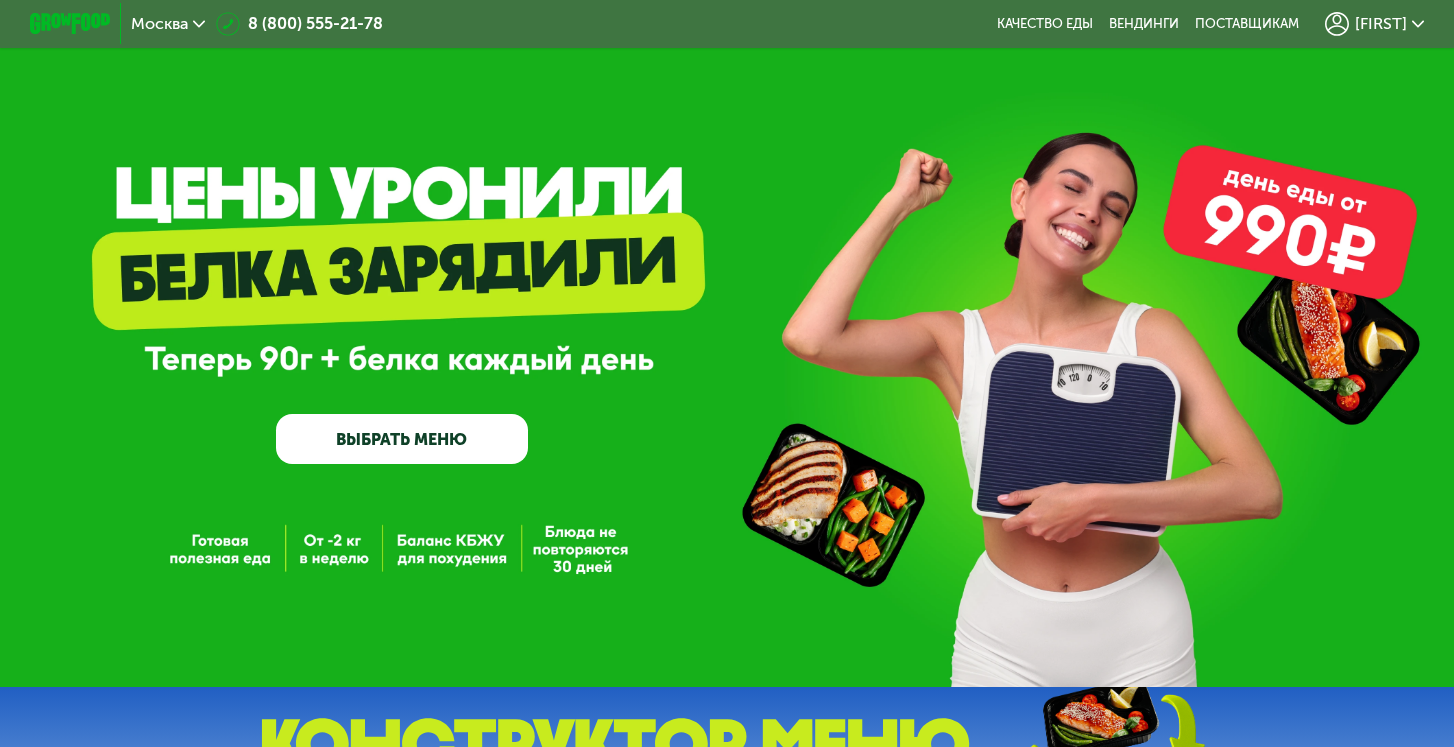 click on "[NAME]" at bounding box center (1381, 24) 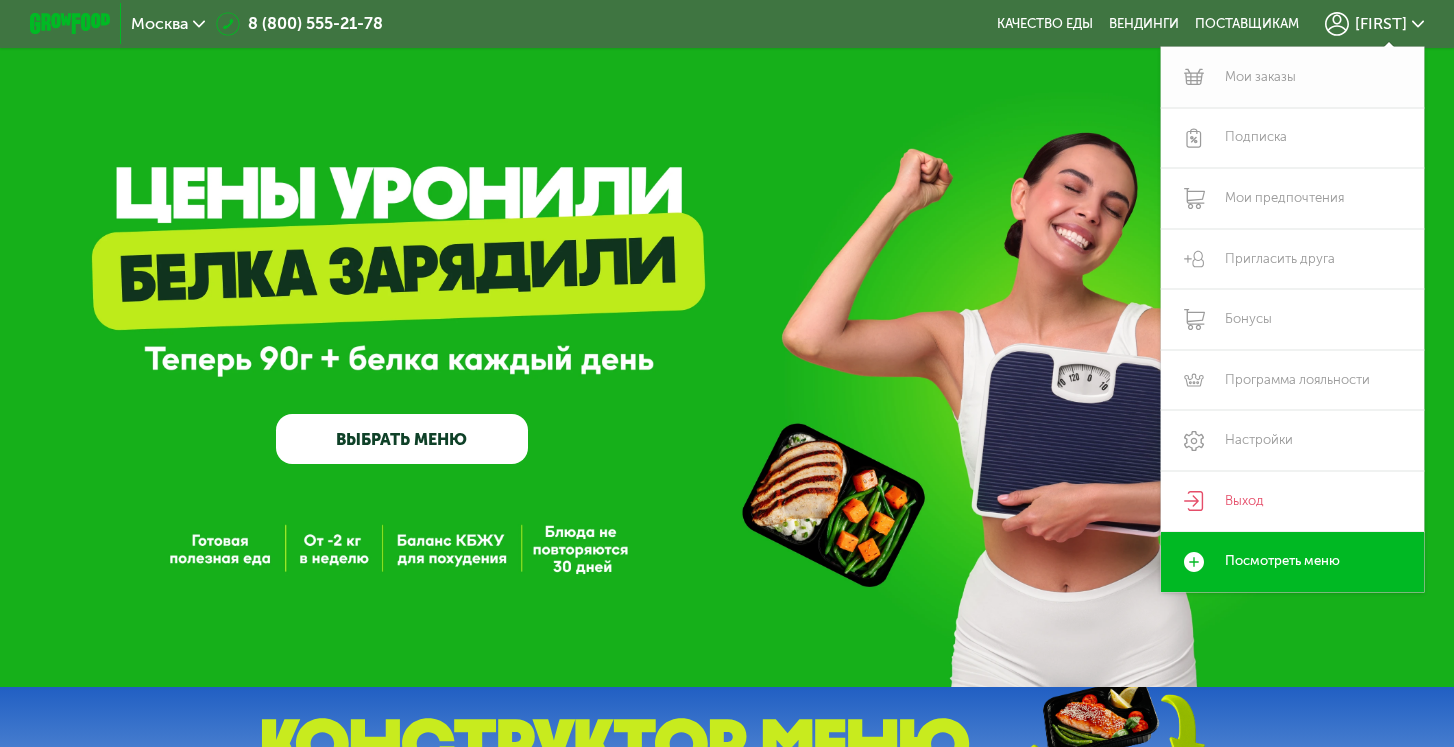 click on "Мои заказы" at bounding box center [1292, 77] 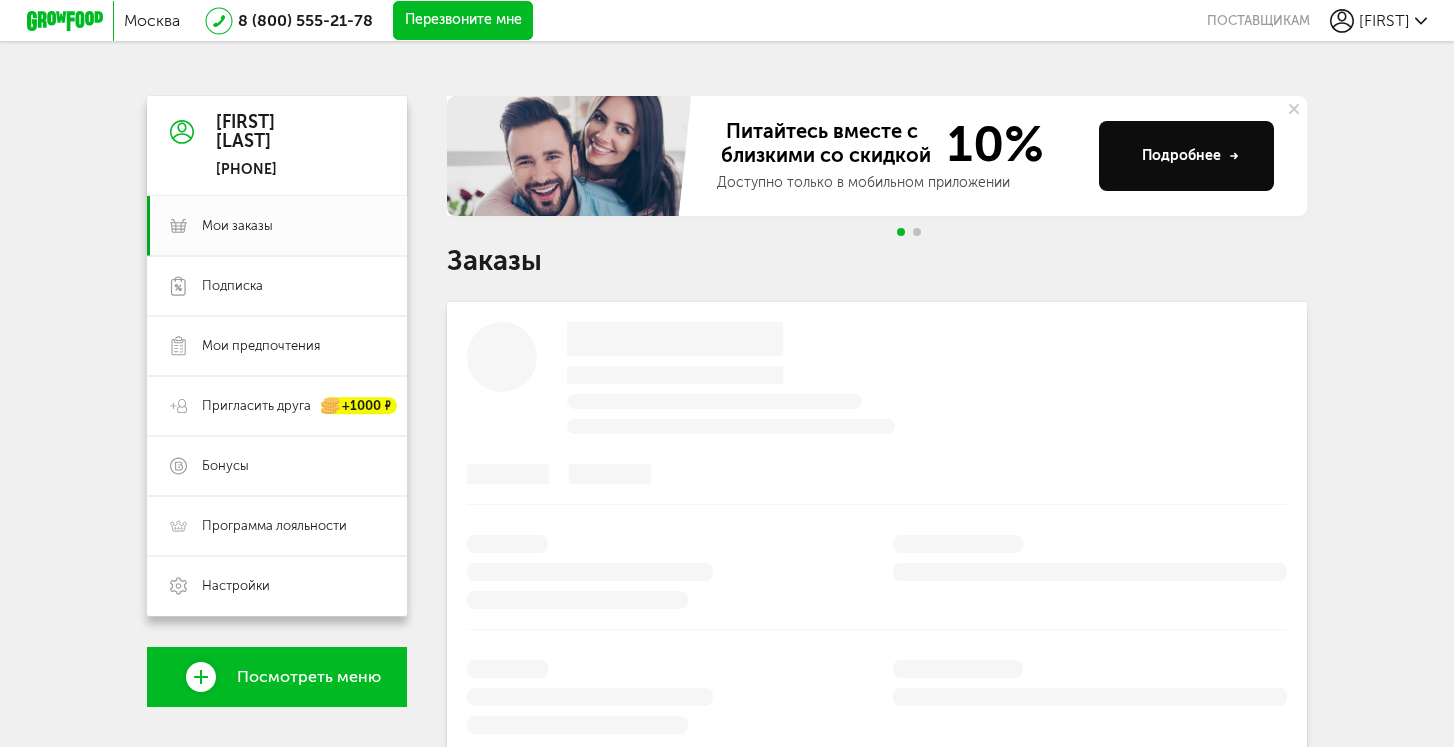 scroll, scrollTop: 0, scrollLeft: 0, axis: both 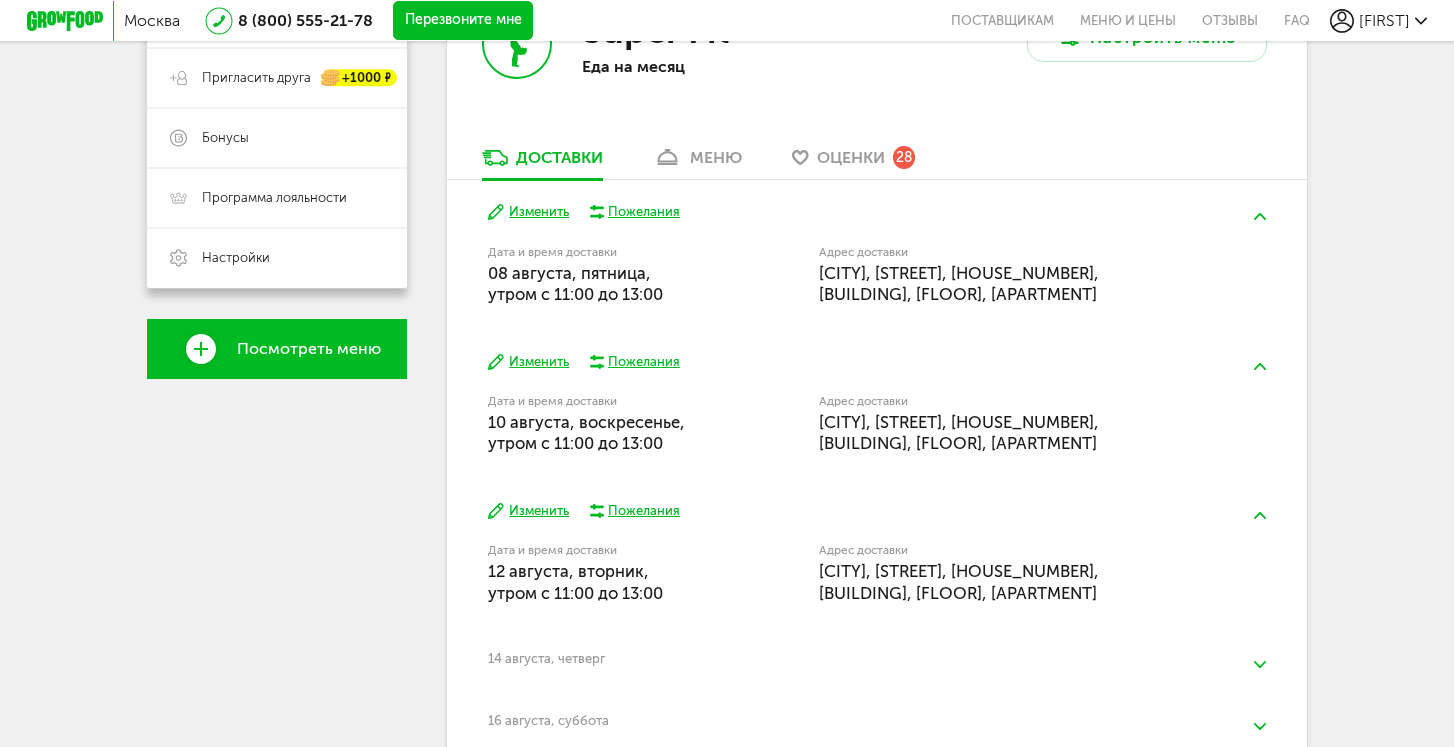 click on "Изменить" at bounding box center (528, 362) 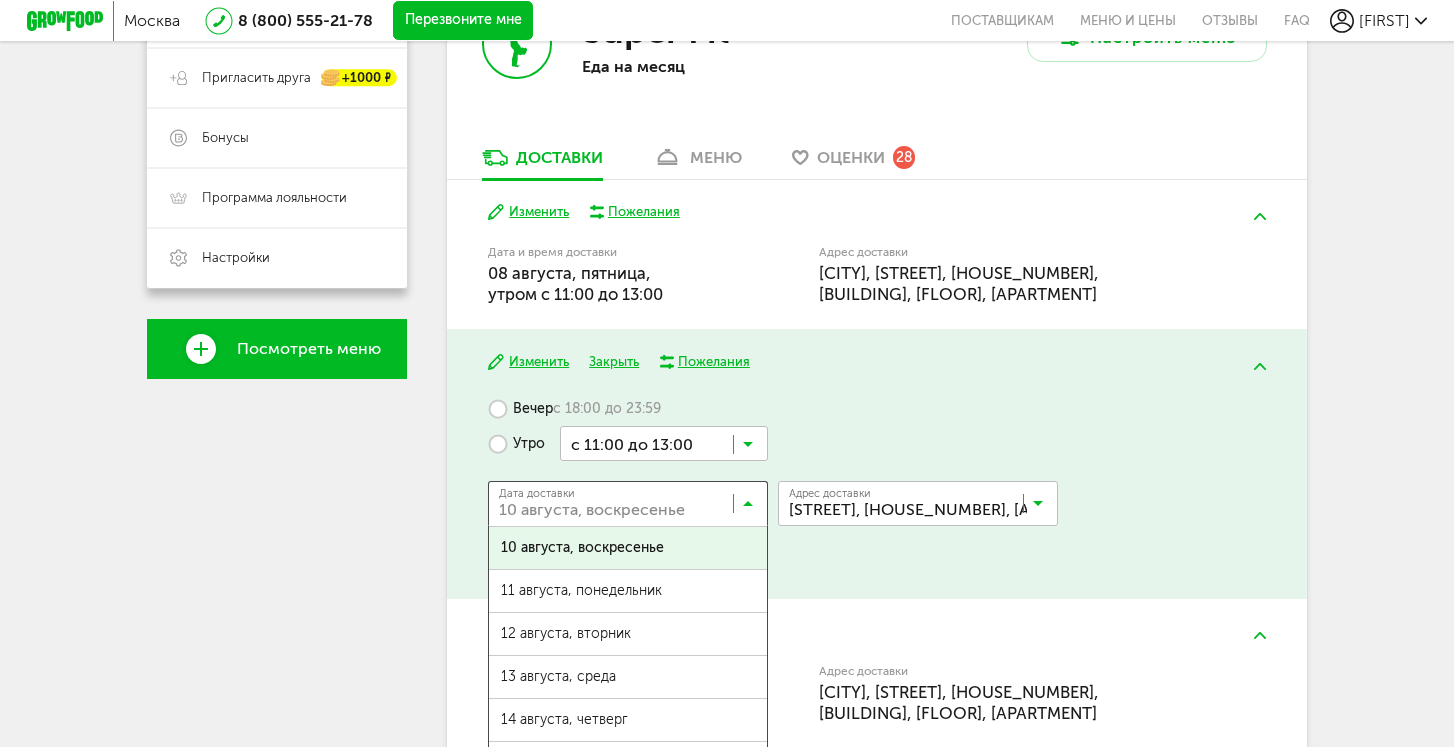 click at bounding box center (633, 508) 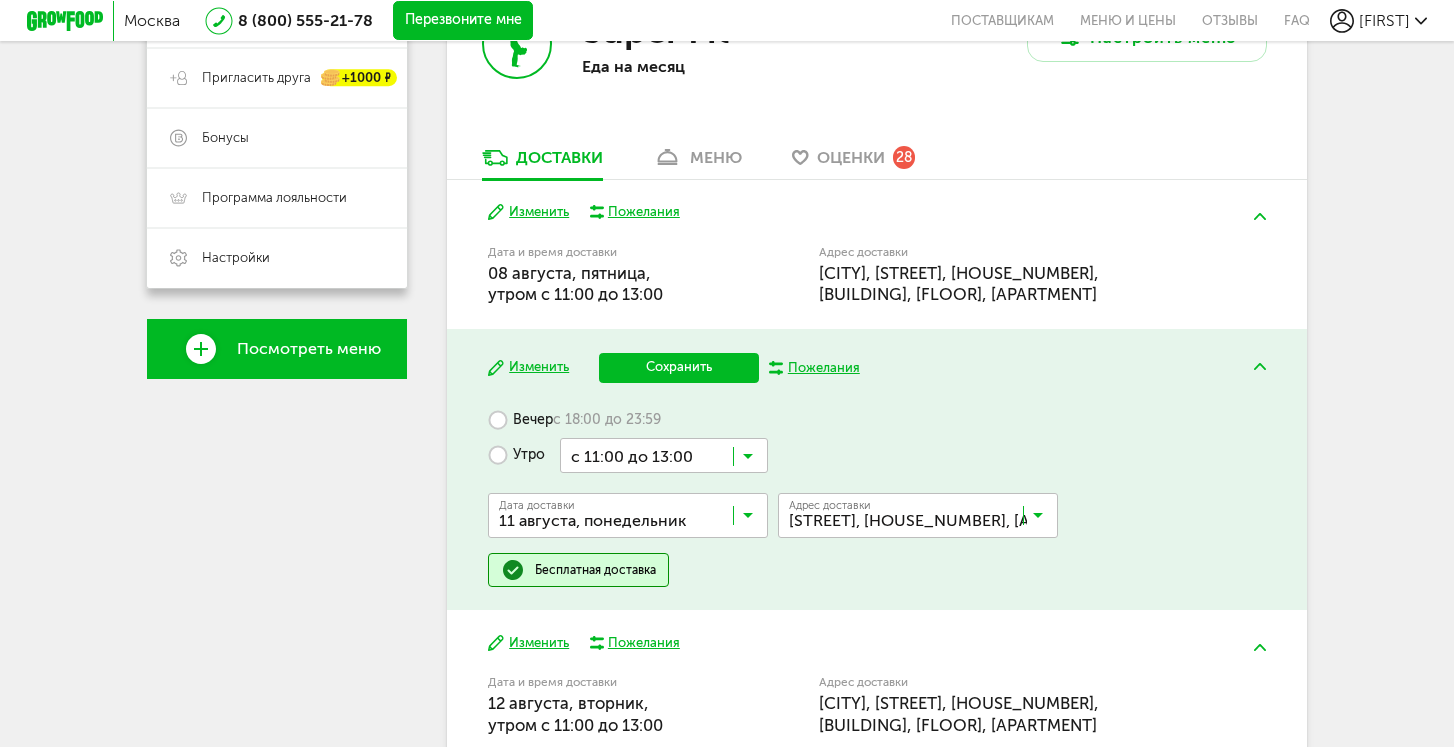 click on "11 августа, понедельник" at bounding box center (628, 603) 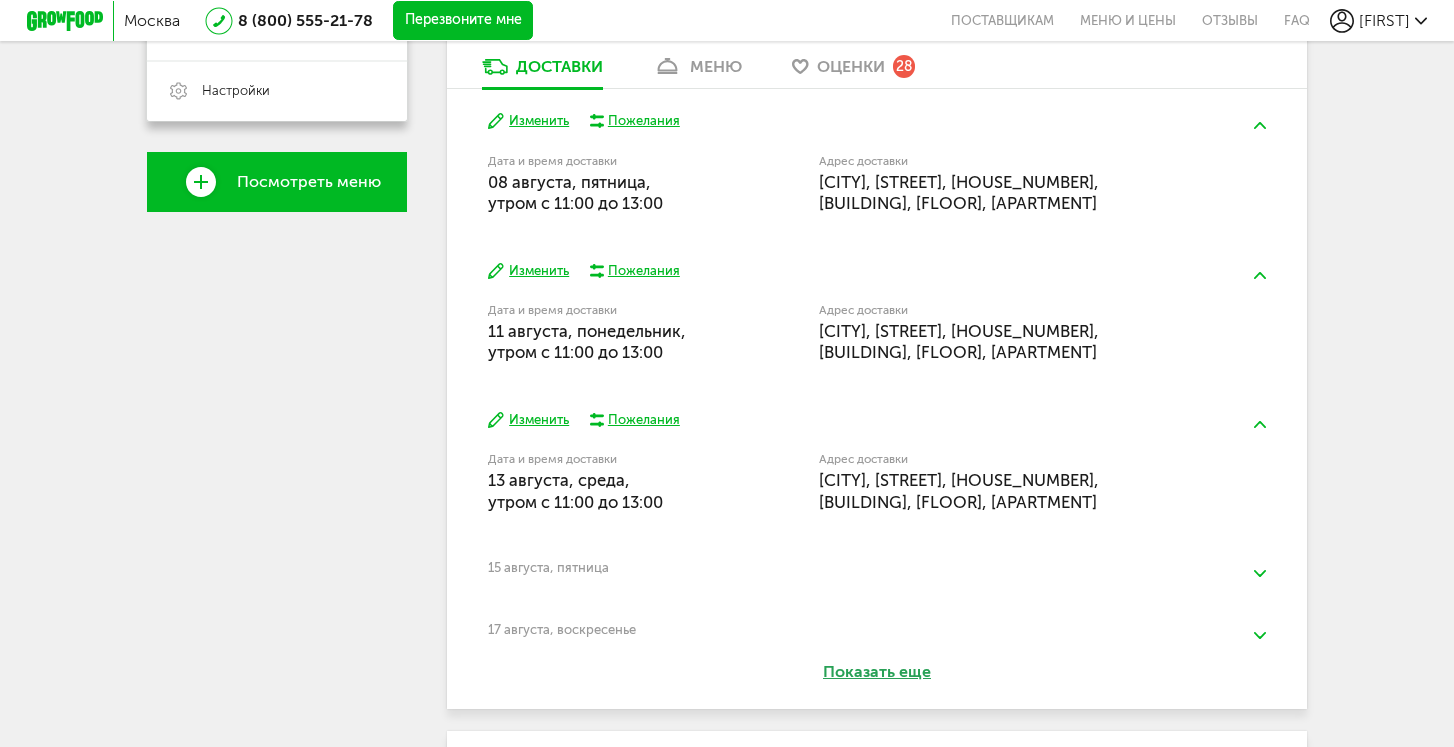 scroll, scrollTop: 633, scrollLeft: 0, axis: vertical 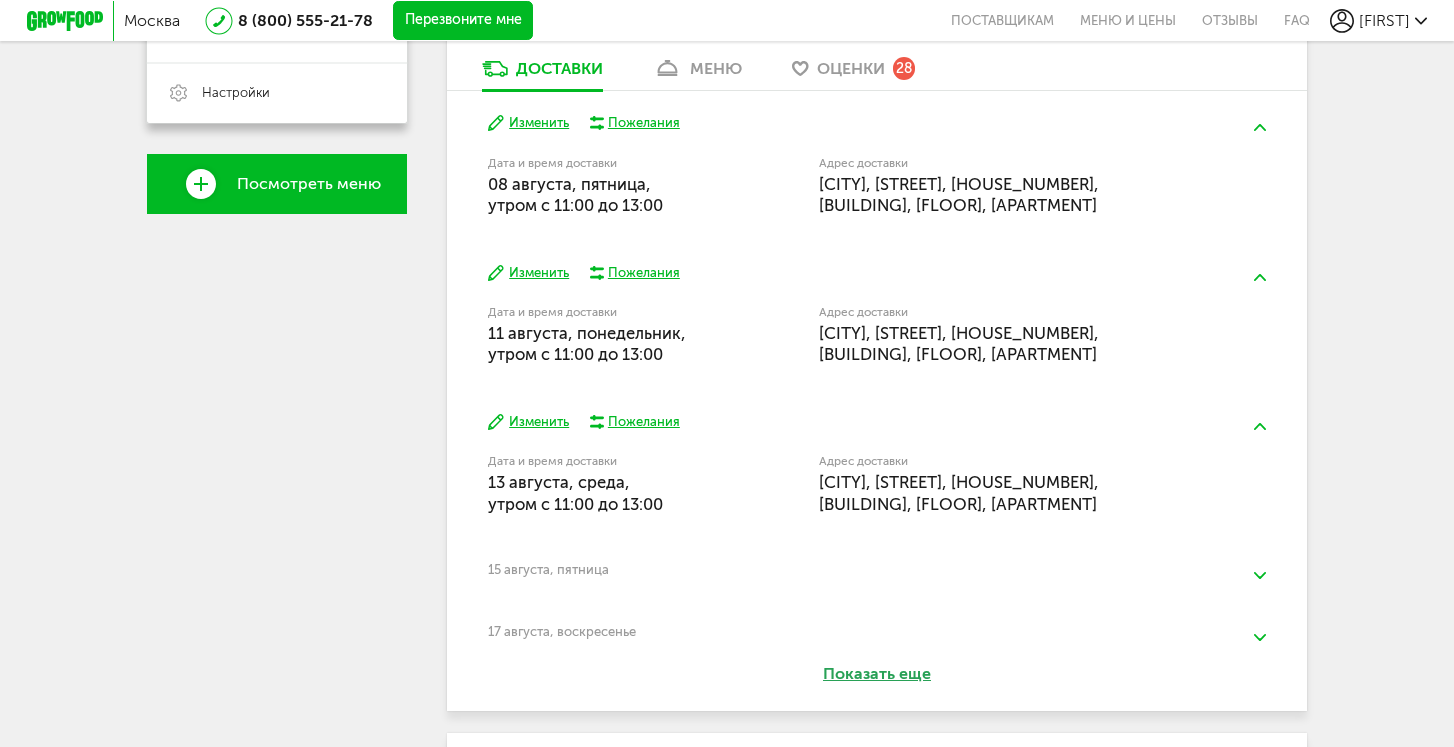 click on "Показать еще" at bounding box center [877, 674] 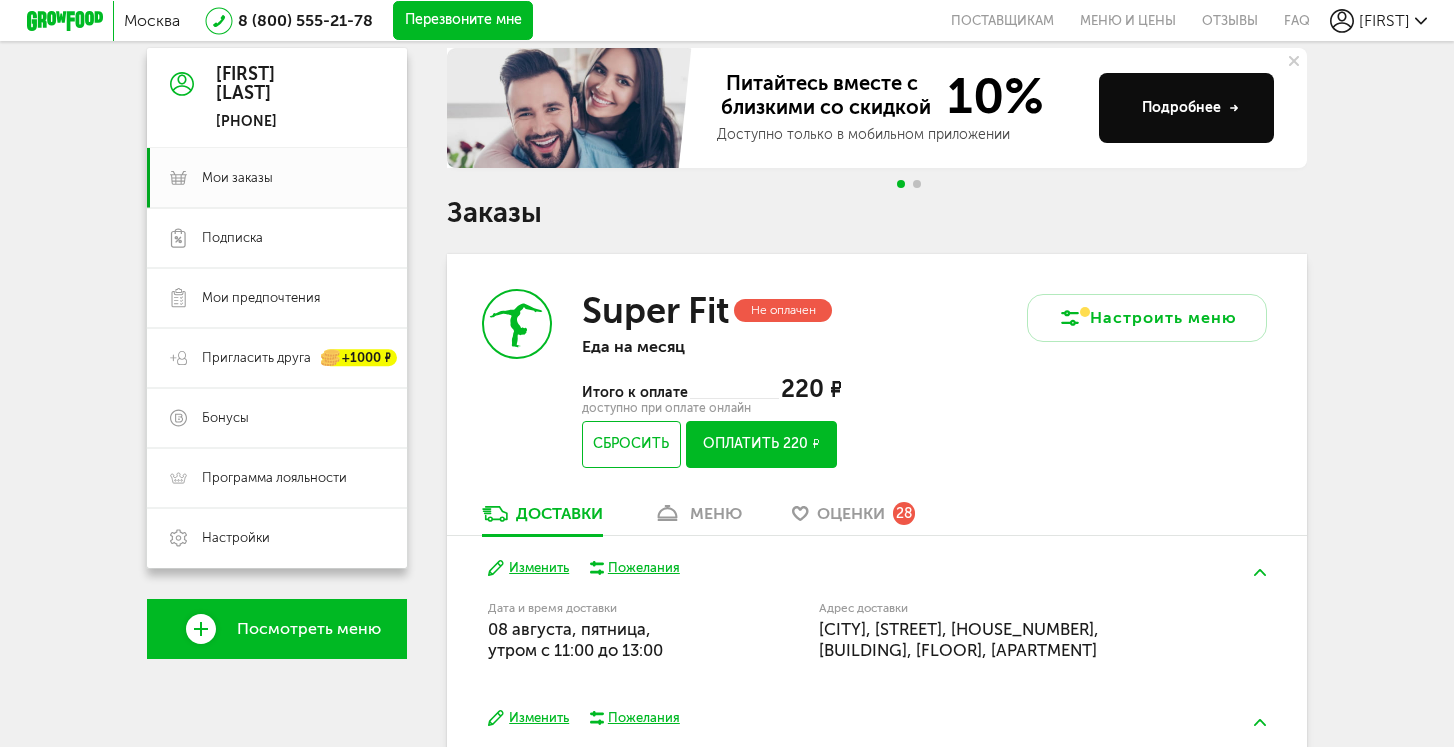 scroll, scrollTop: 166, scrollLeft: 0, axis: vertical 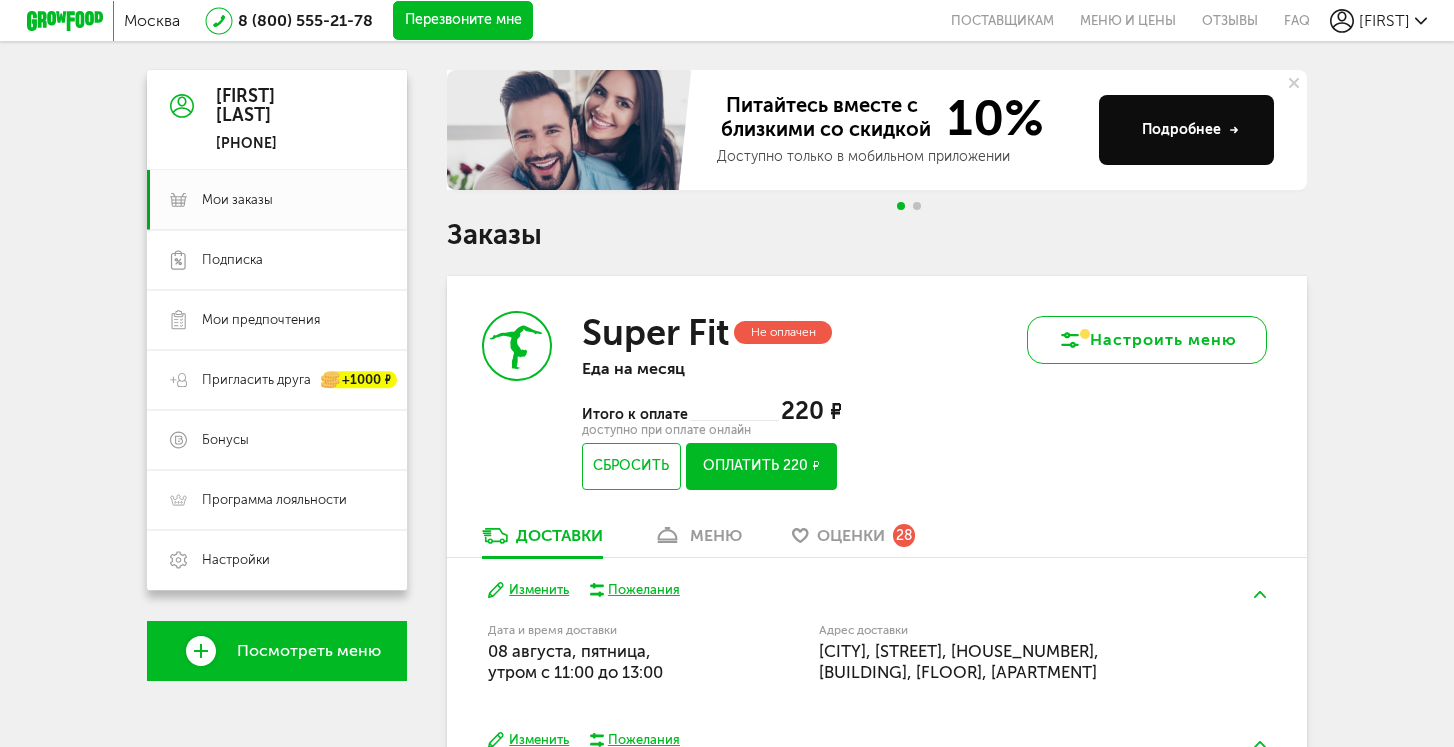 click 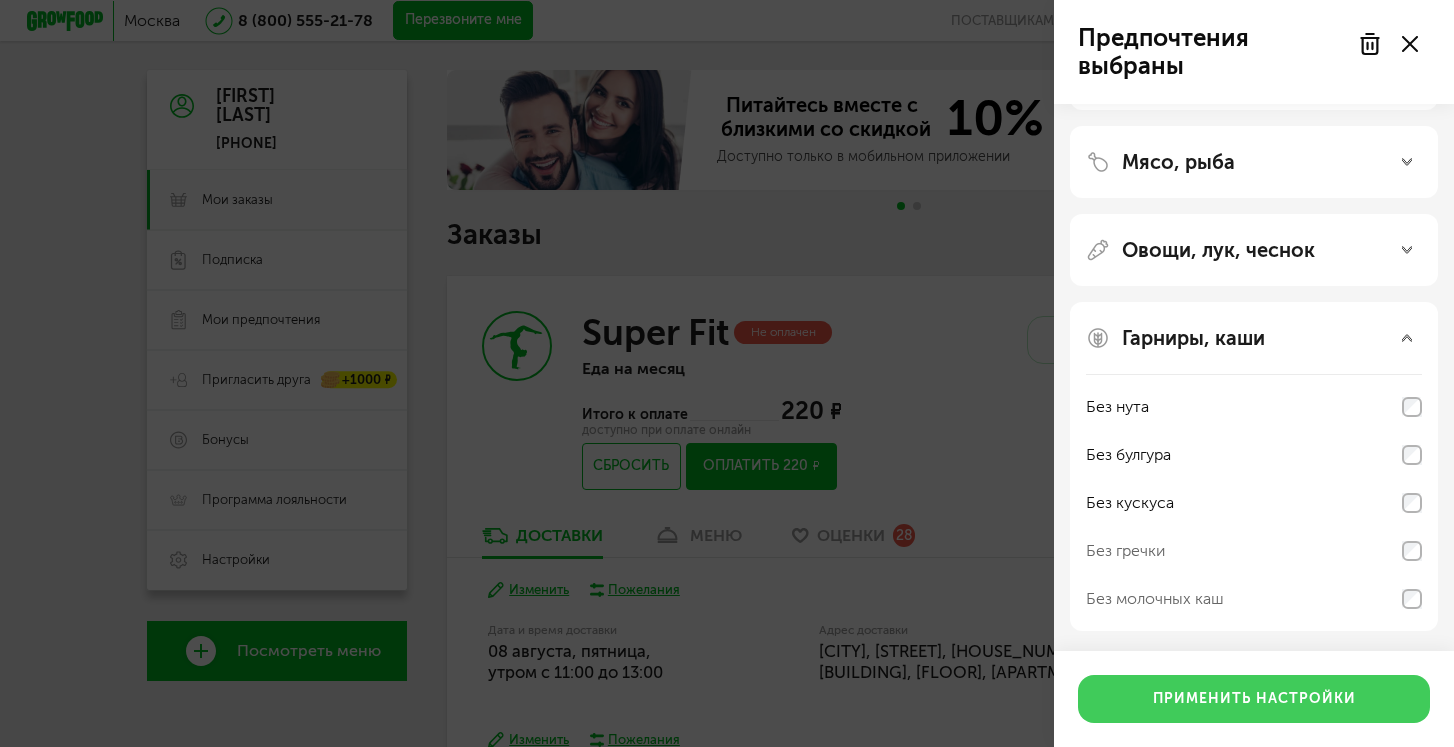 scroll, scrollTop: 170, scrollLeft: 0, axis: vertical 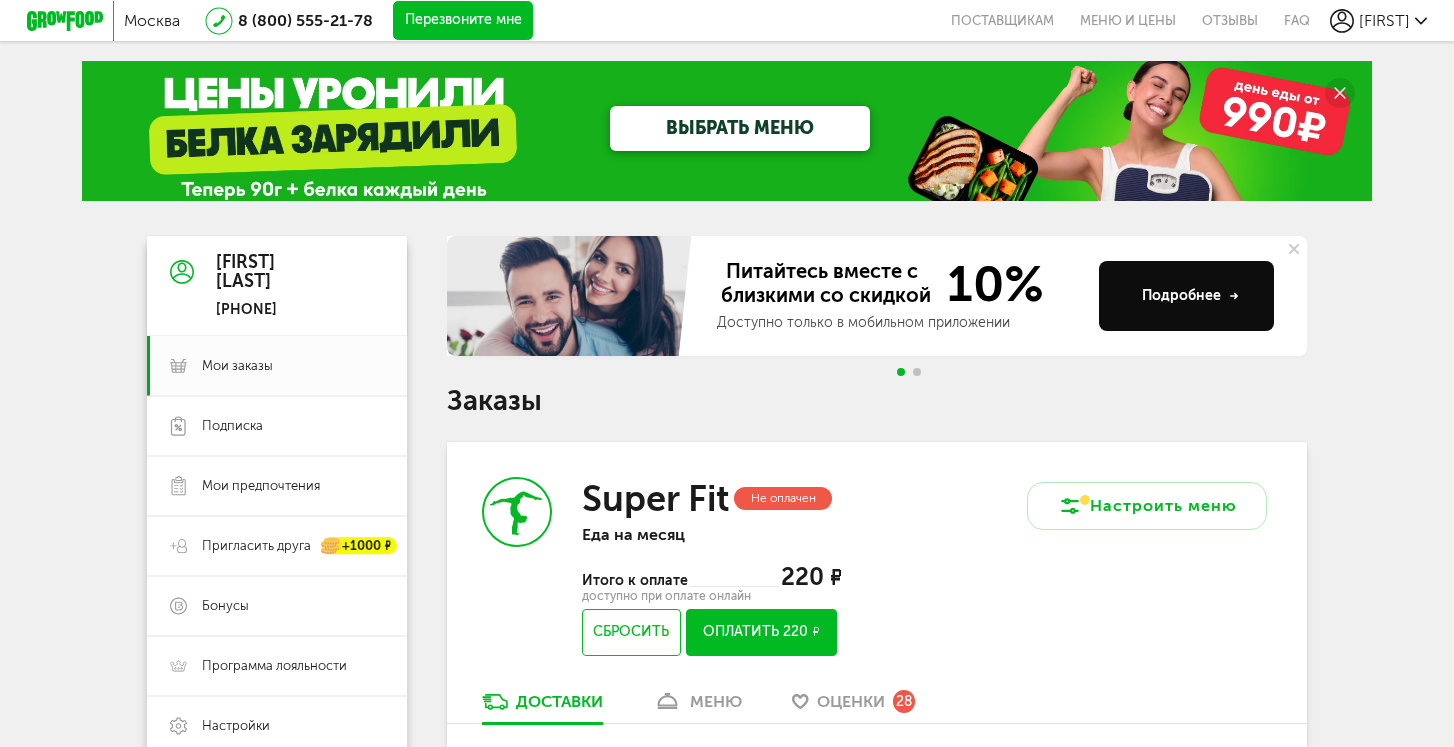 click at bounding box center [917, 372] 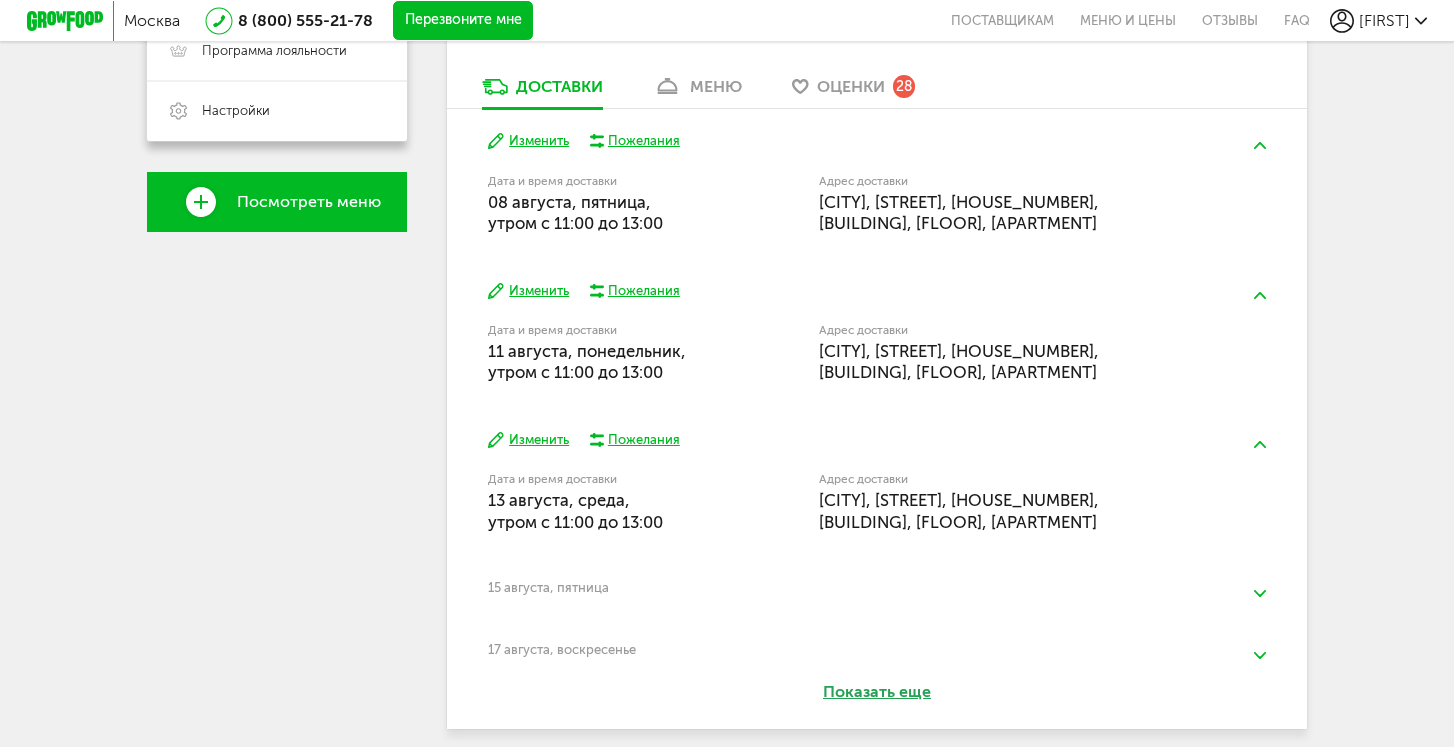 scroll, scrollTop: 662, scrollLeft: 0, axis: vertical 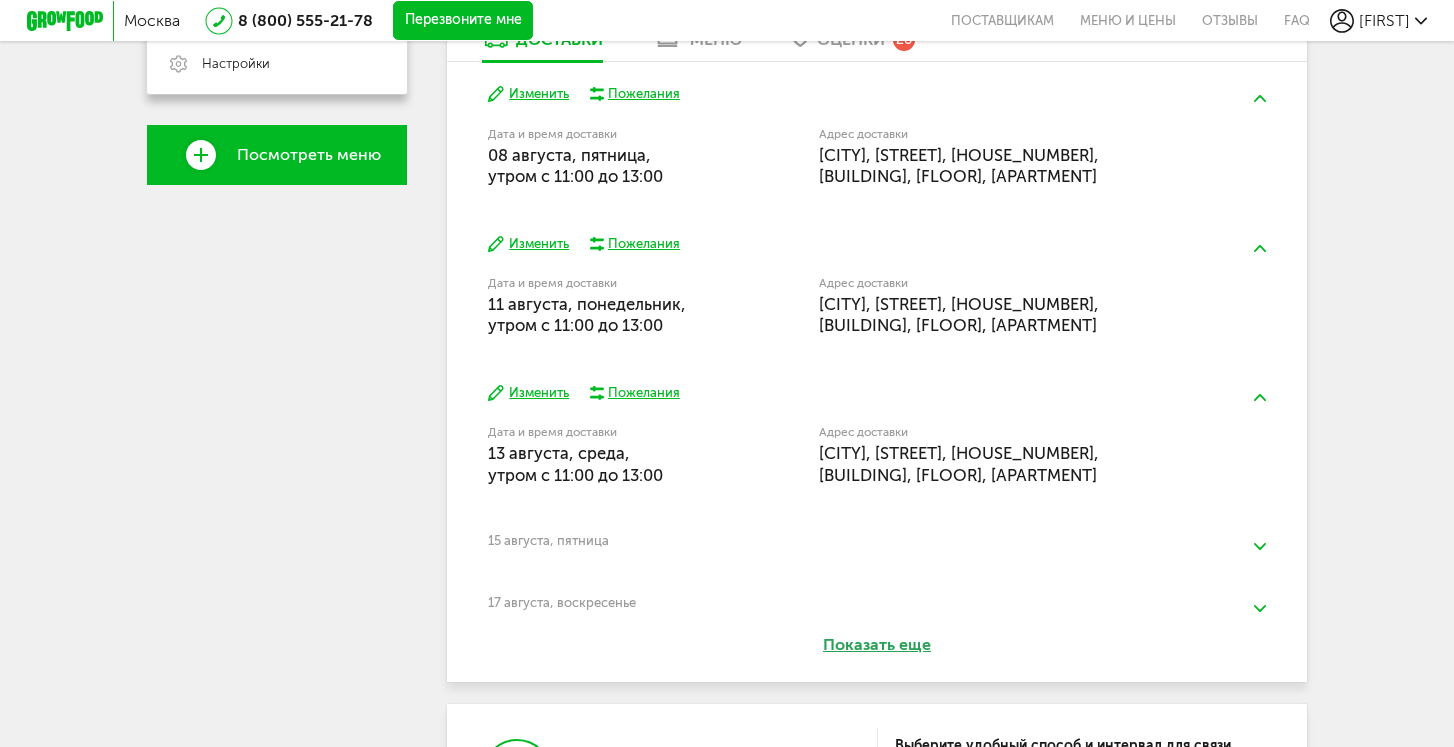 click on "Показать еще" at bounding box center (877, 645) 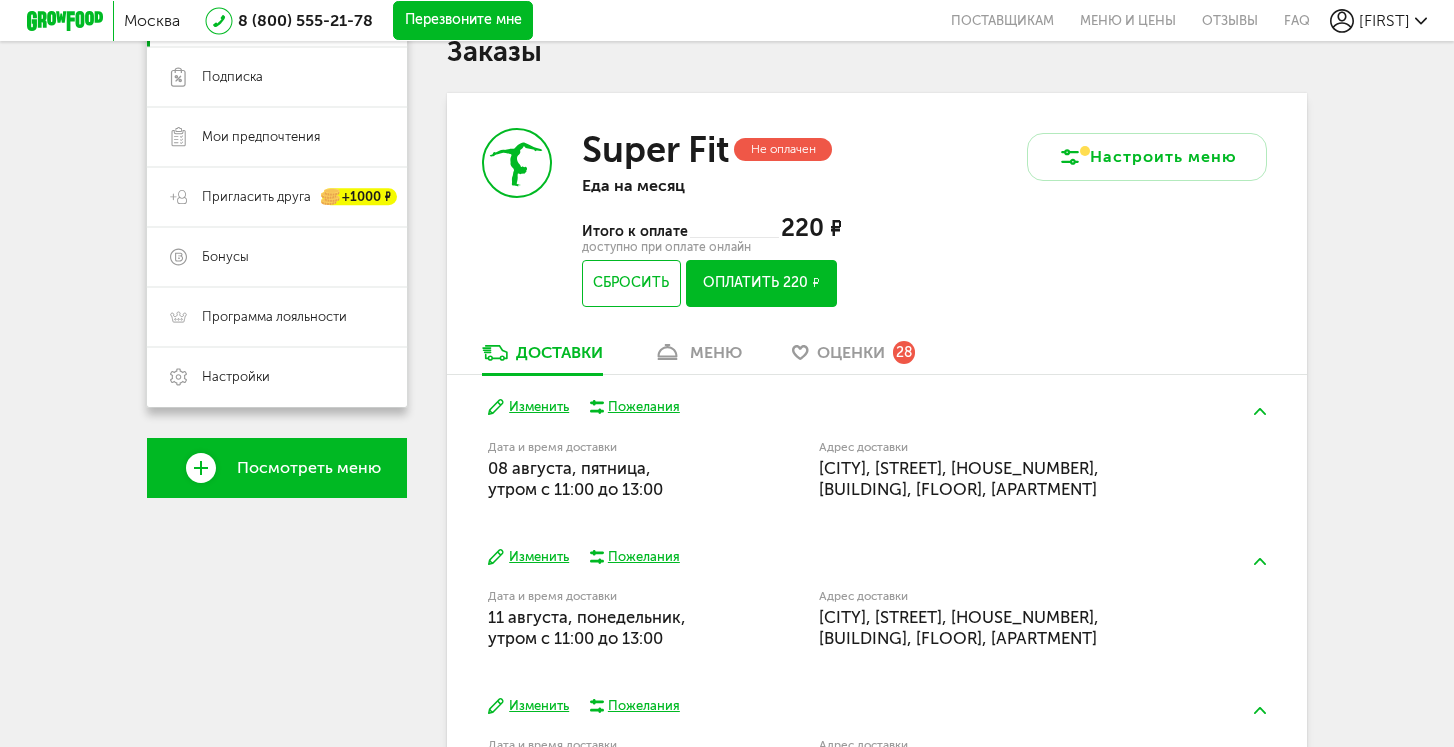 scroll, scrollTop: 347, scrollLeft: 0, axis: vertical 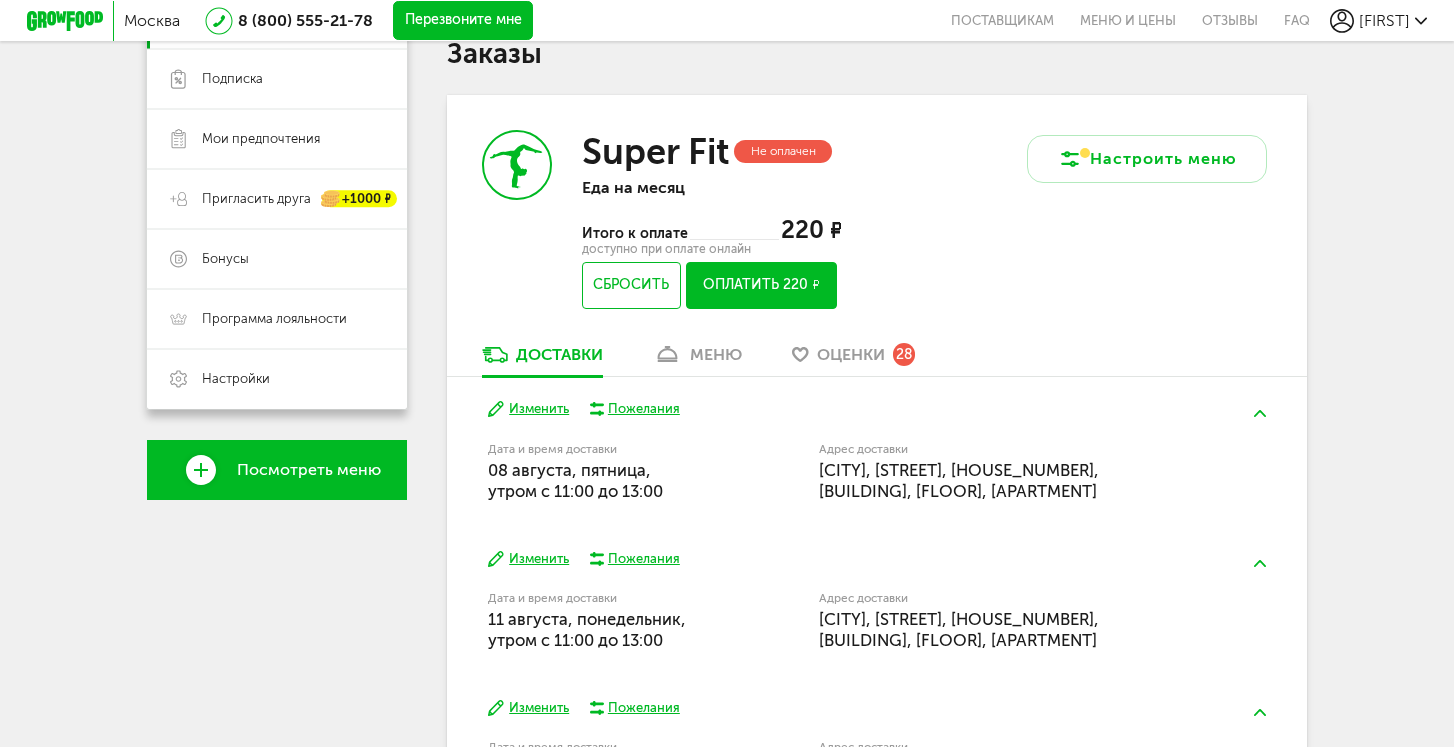 click on "Изменить" at bounding box center (528, 559) 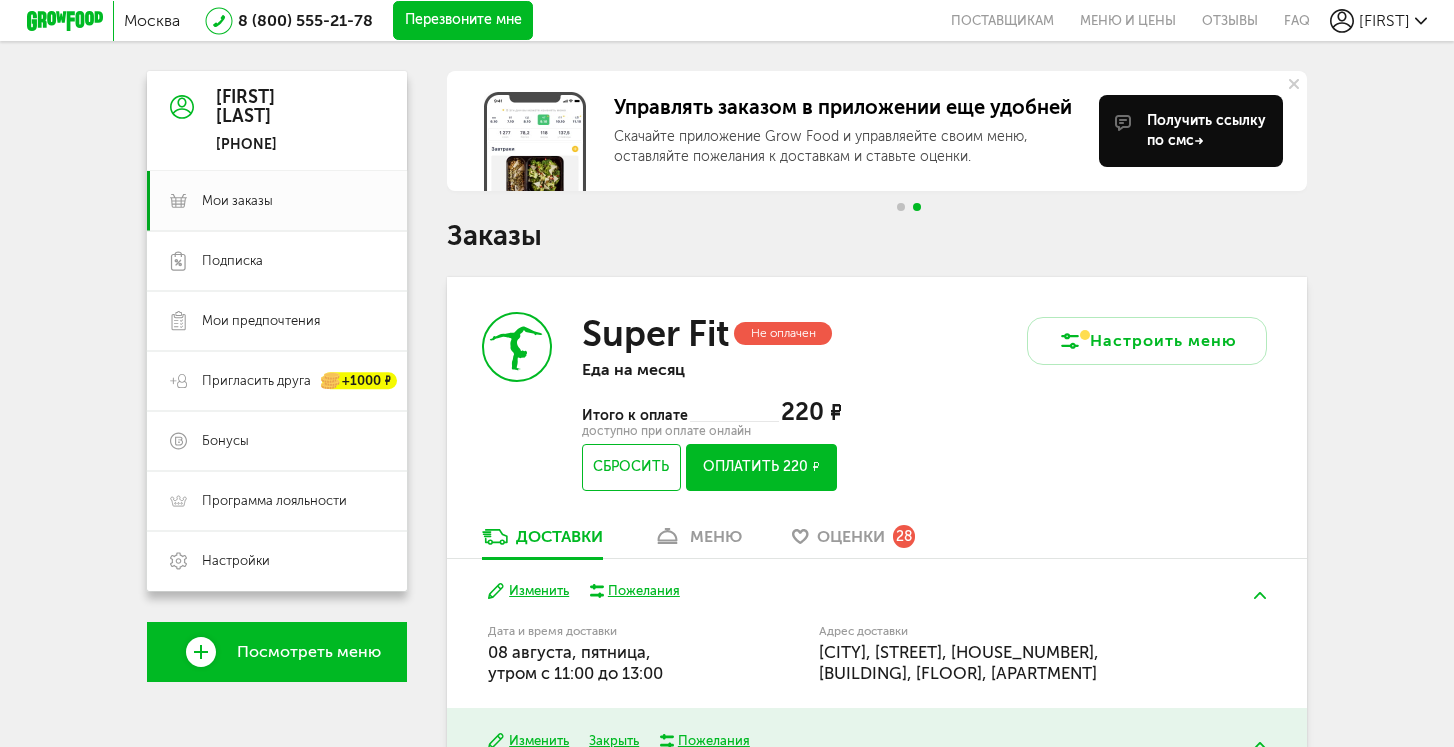 scroll, scrollTop: 122, scrollLeft: 0, axis: vertical 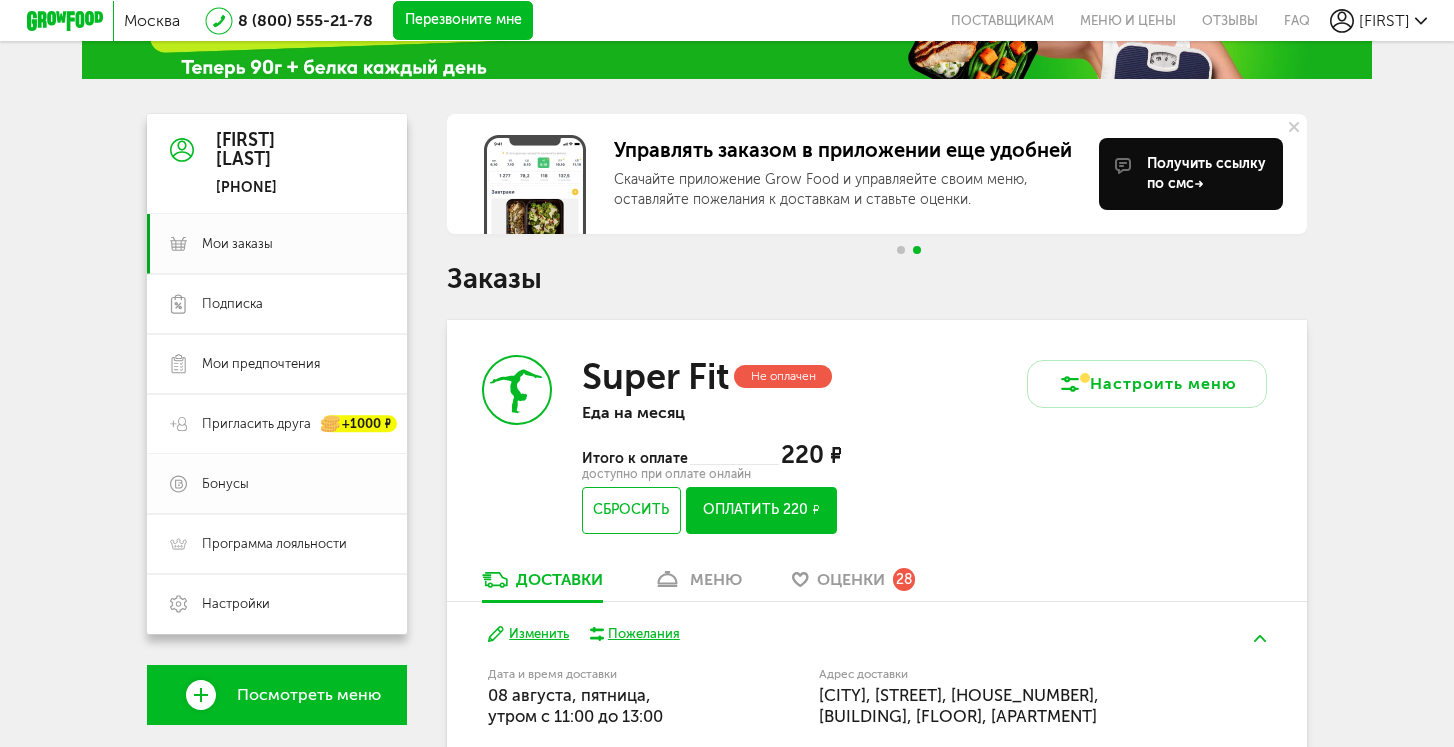 click on "Бонусы" at bounding box center [277, 484] 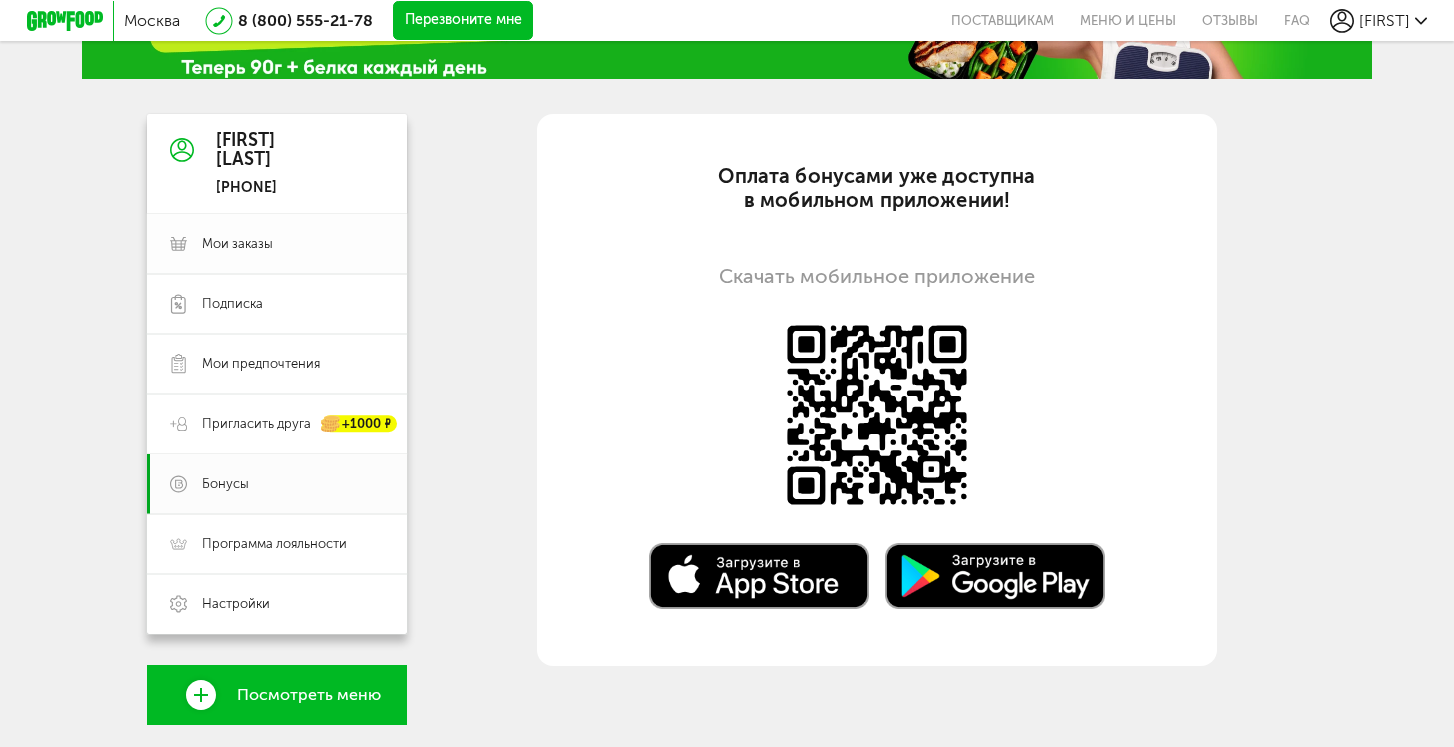 click on "Мои заказы" at bounding box center [277, 244] 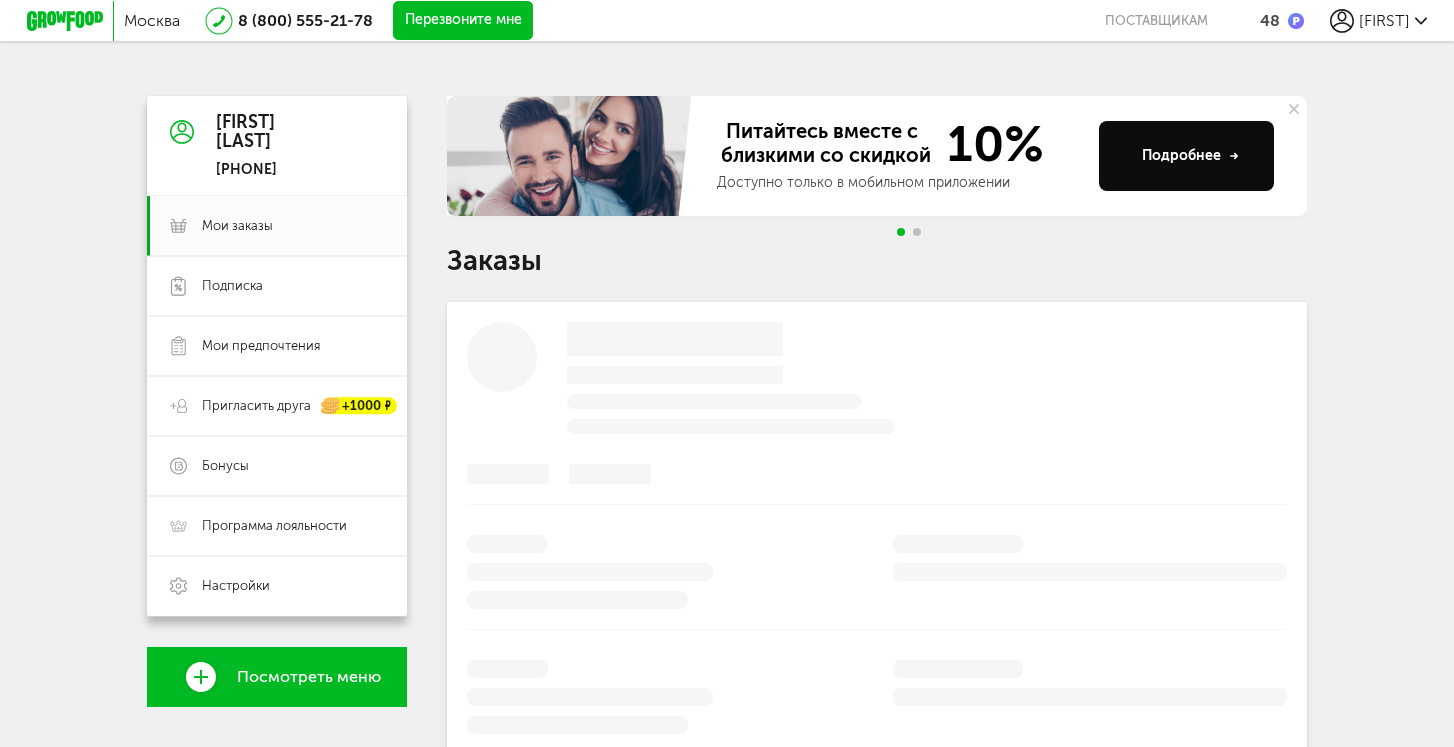 scroll, scrollTop: 0, scrollLeft: 0, axis: both 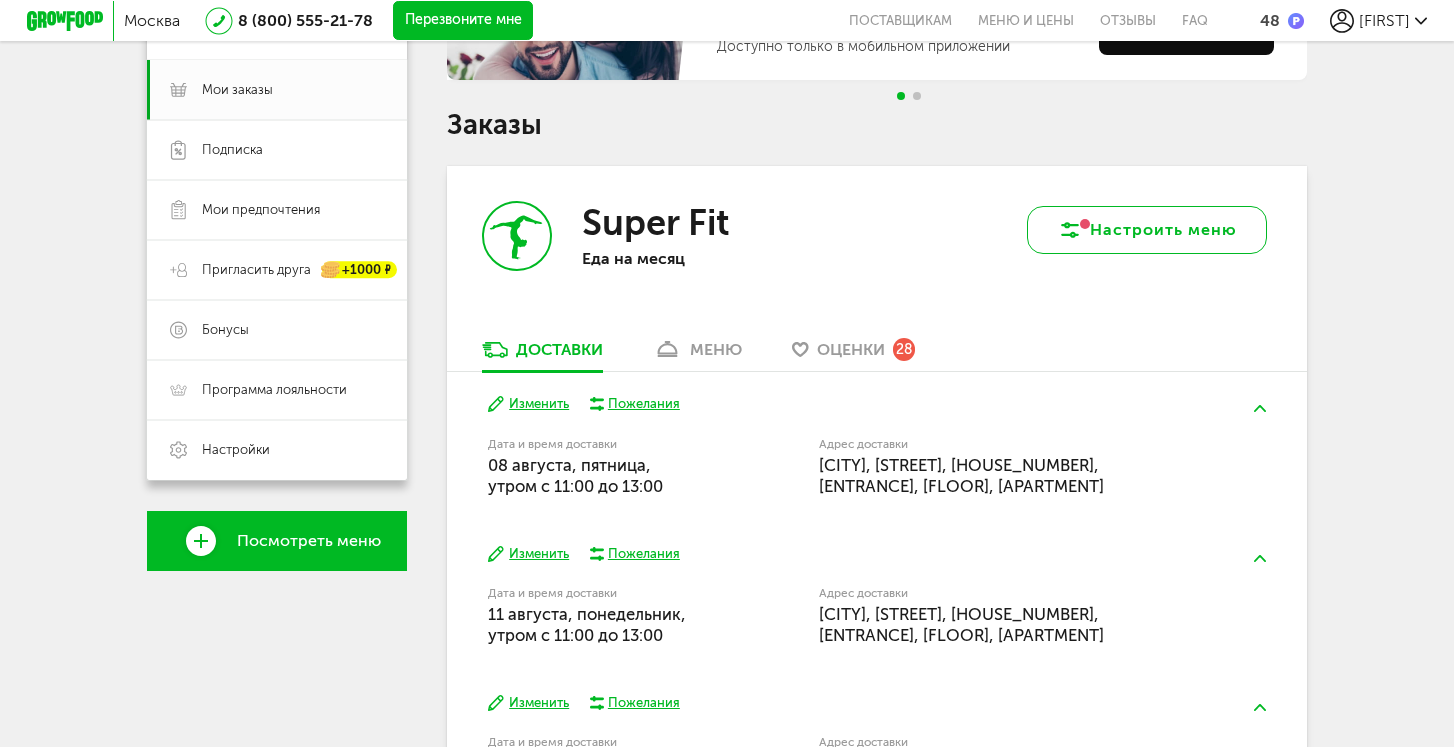 click on "Настроить меню" at bounding box center [1147, 230] 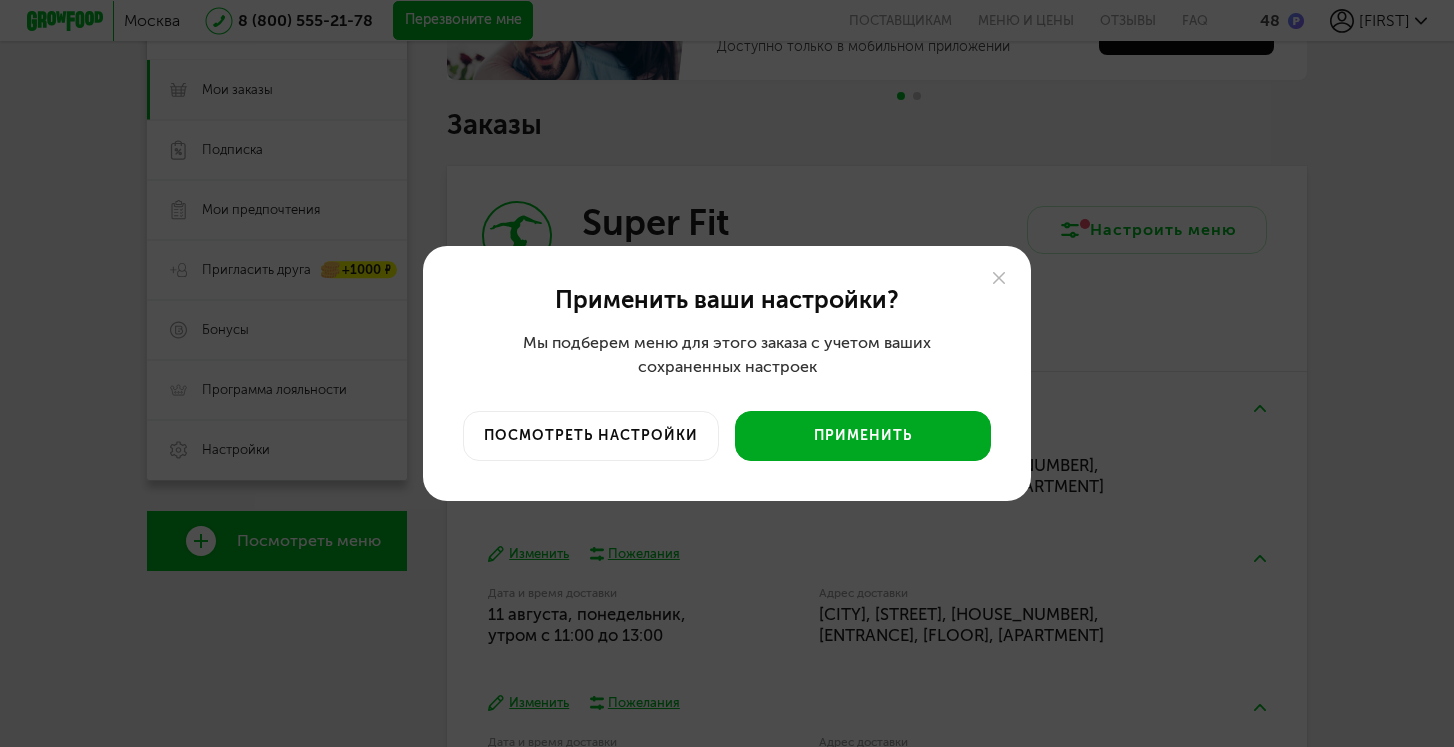 click on "Применить" at bounding box center [863, 436] 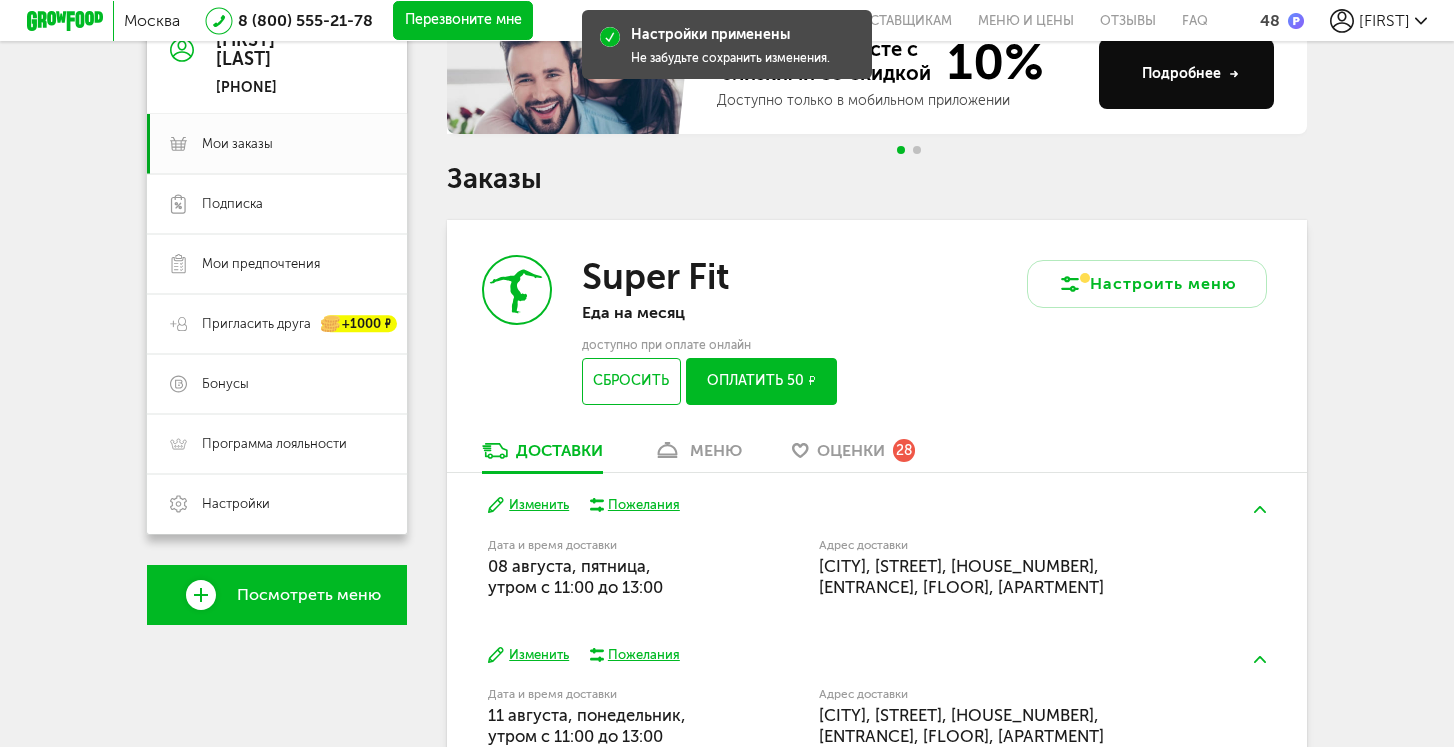 scroll, scrollTop: 227, scrollLeft: 0, axis: vertical 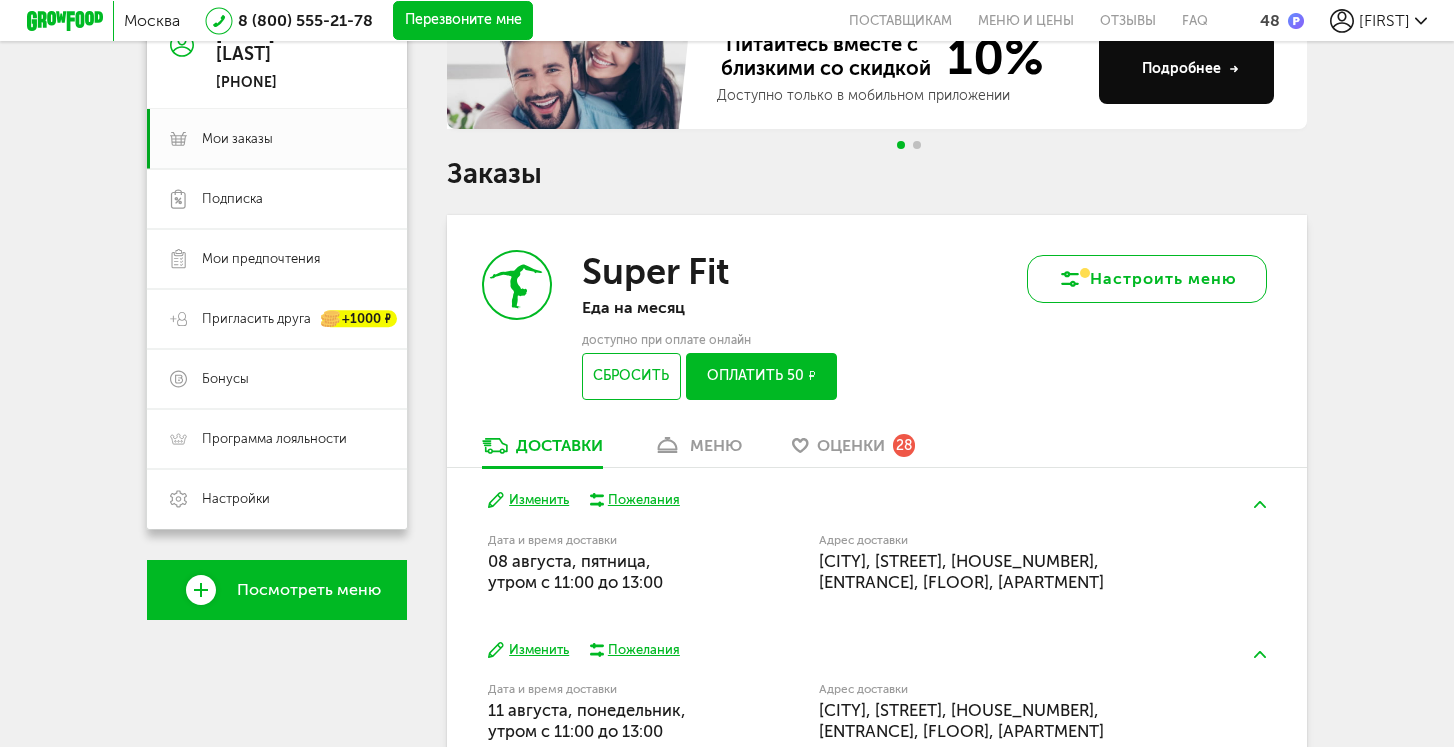click on "Настроить меню" at bounding box center (1147, 279) 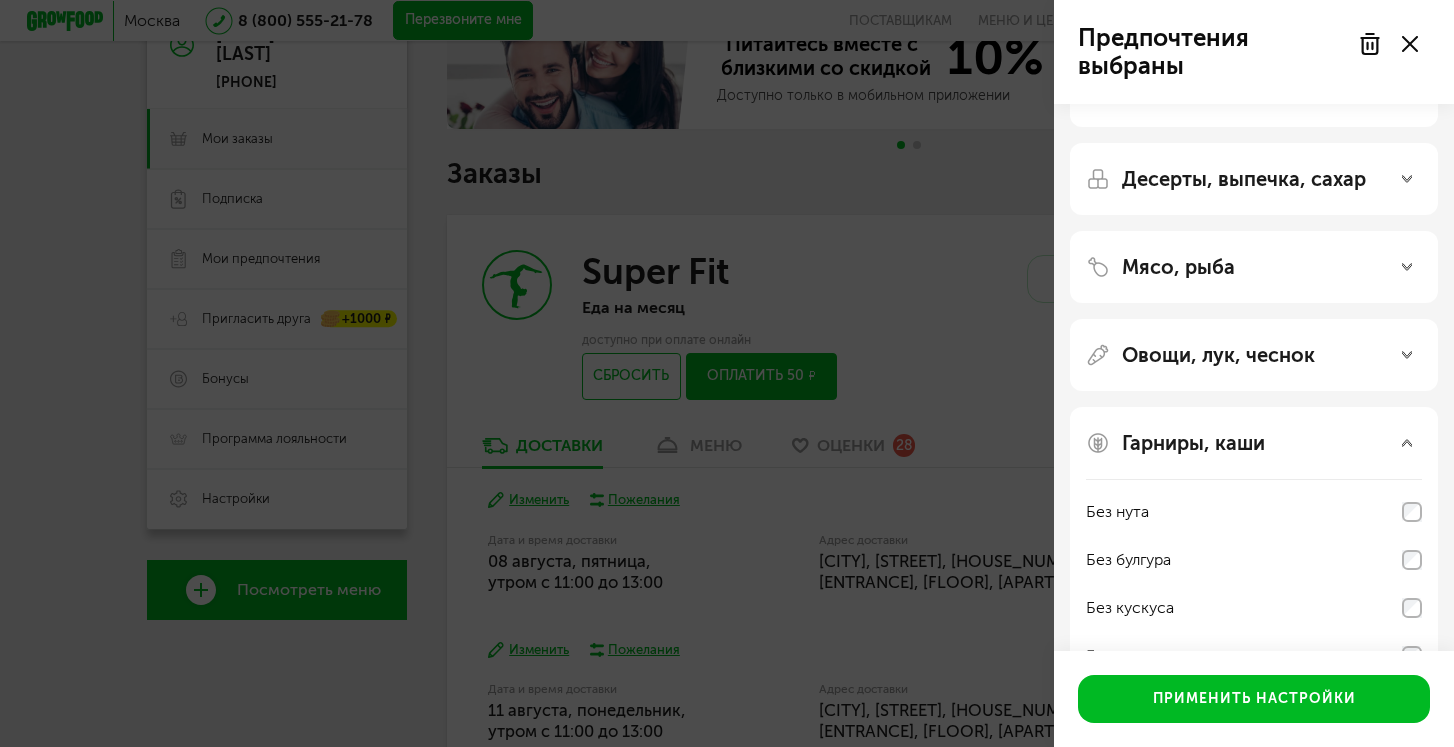 scroll, scrollTop: 103, scrollLeft: 0, axis: vertical 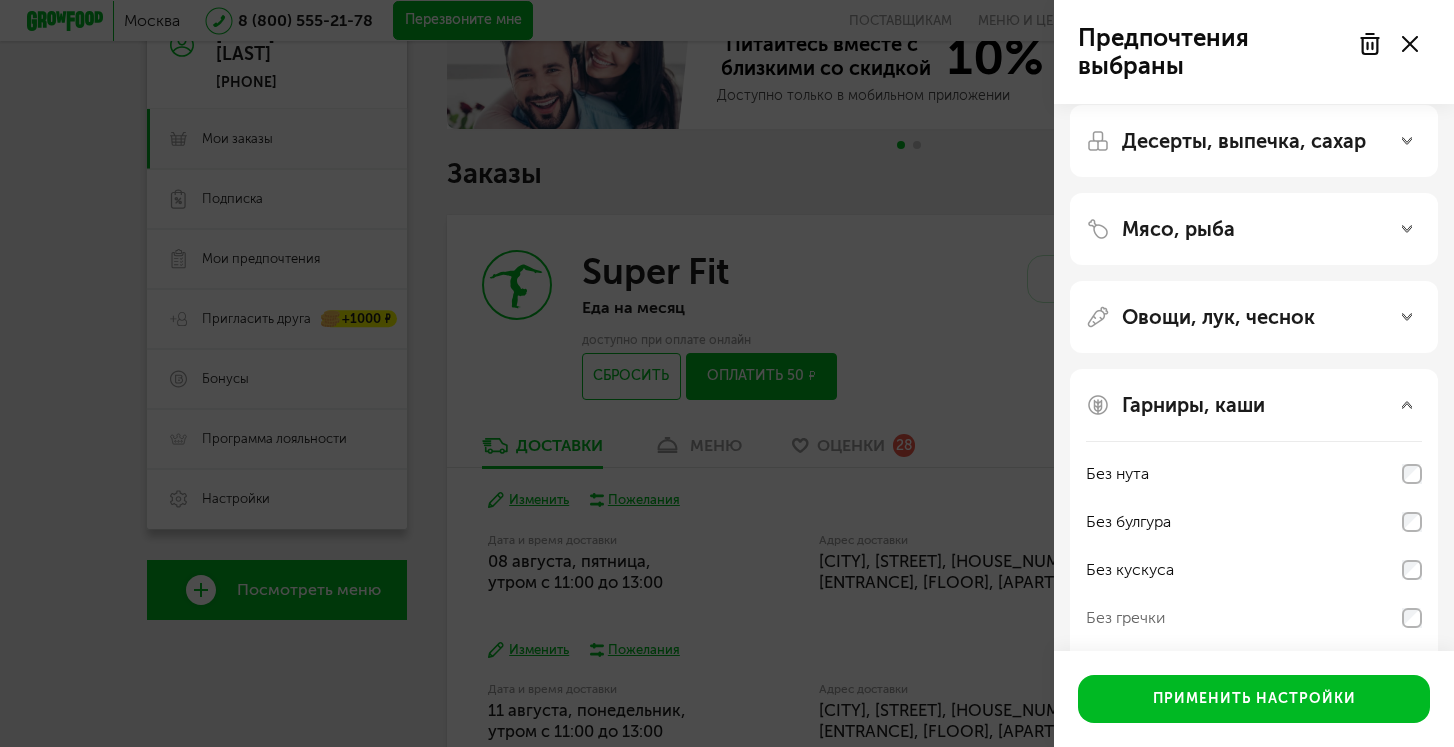 click on "Предпочтения выбраны
Аллергены
Десерты, выпечка, сахар
Мясо, рыба
Овощи, лук, чеснок
Гарниры, каши
Без нута   Без булгура   Без кускуса   Без гречки   Без молочных каш
Применить настройки" at bounding box center (727, 373) 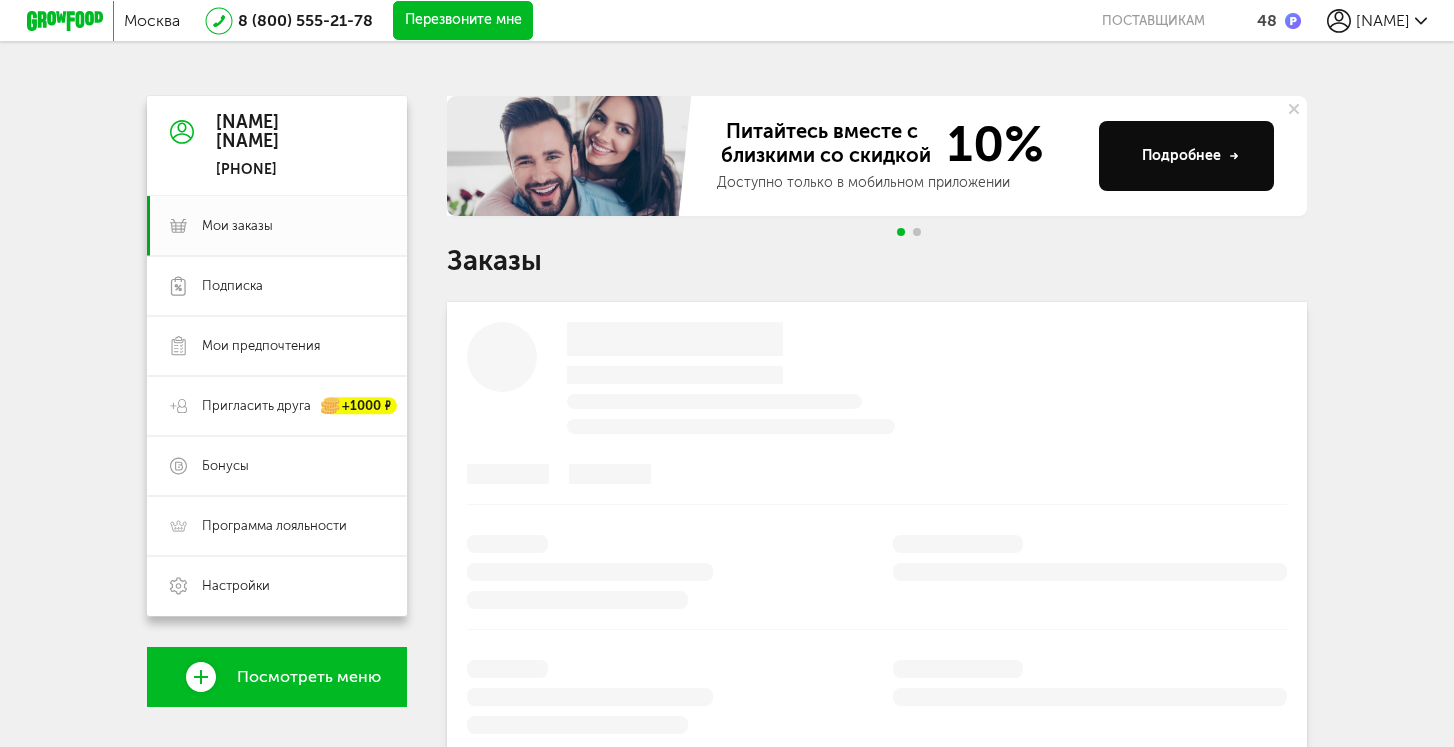 scroll, scrollTop: 0, scrollLeft: 0, axis: both 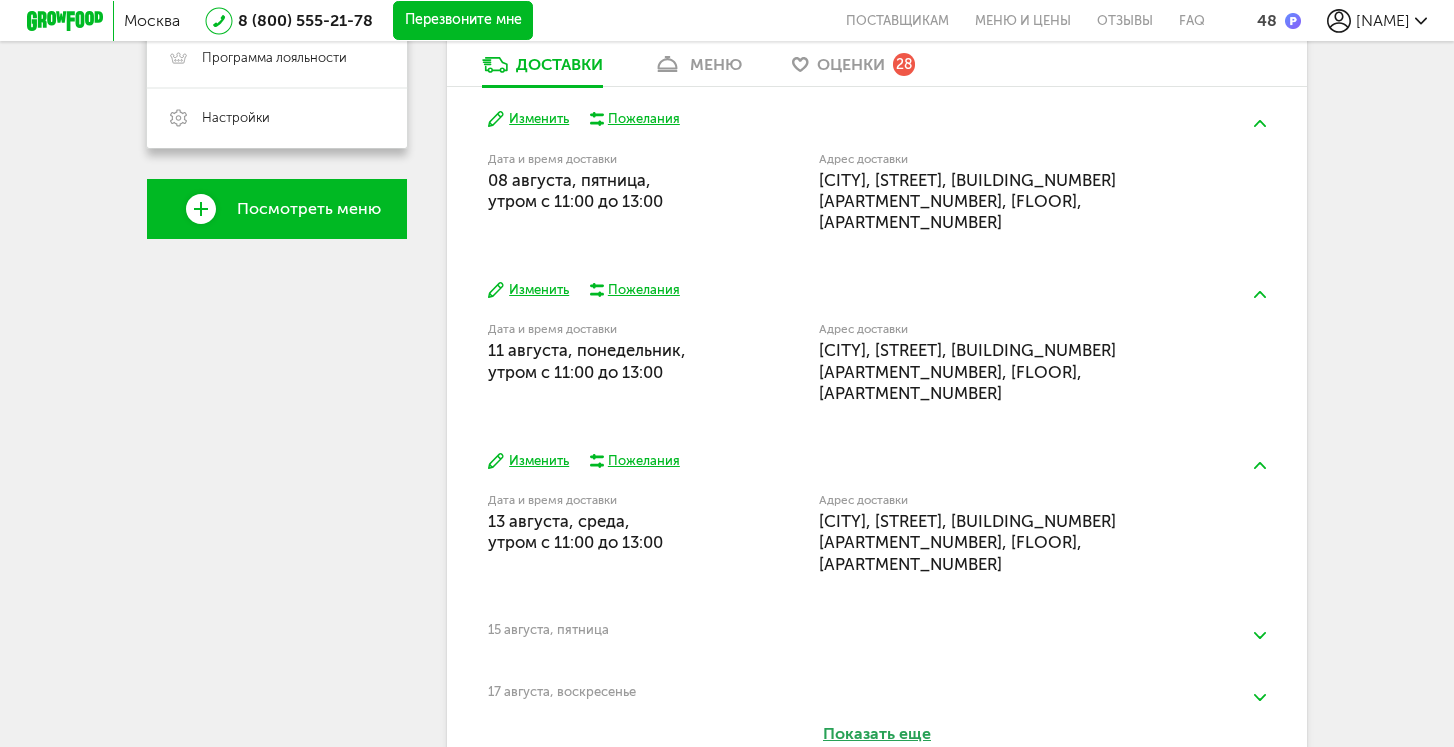 click on "Показать еще" at bounding box center [877, 734] 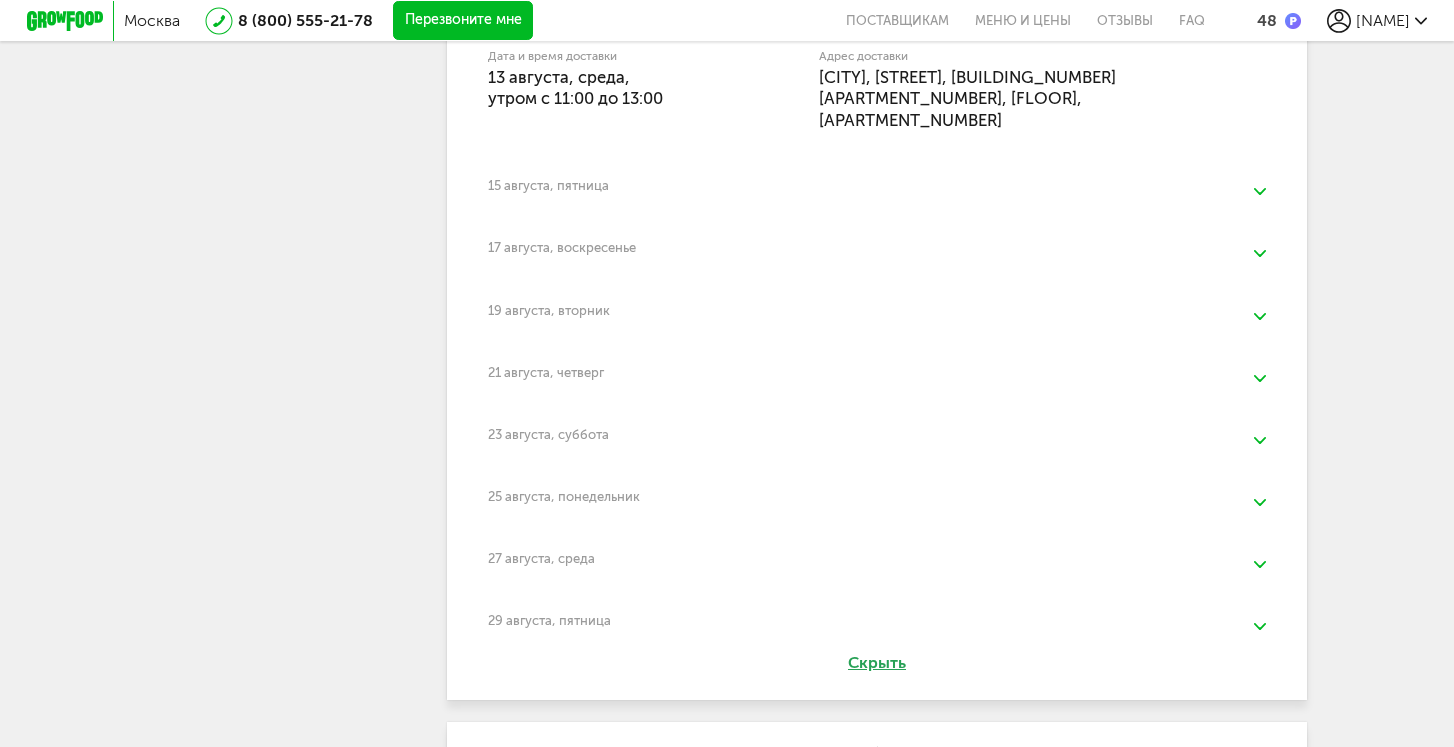 scroll, scrollTop: 1070, scrollLeft: 0, axis: vertical 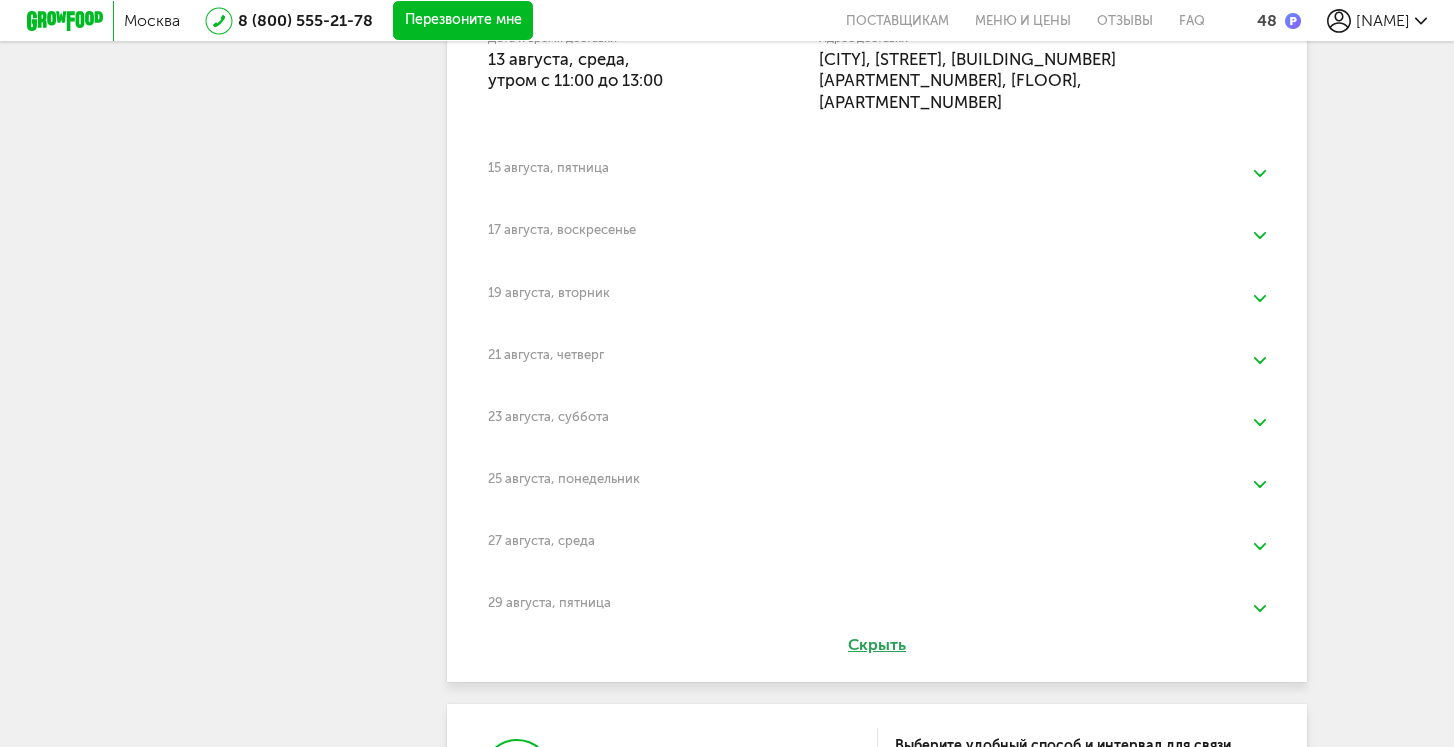 click at bounding box center [1260, 608] 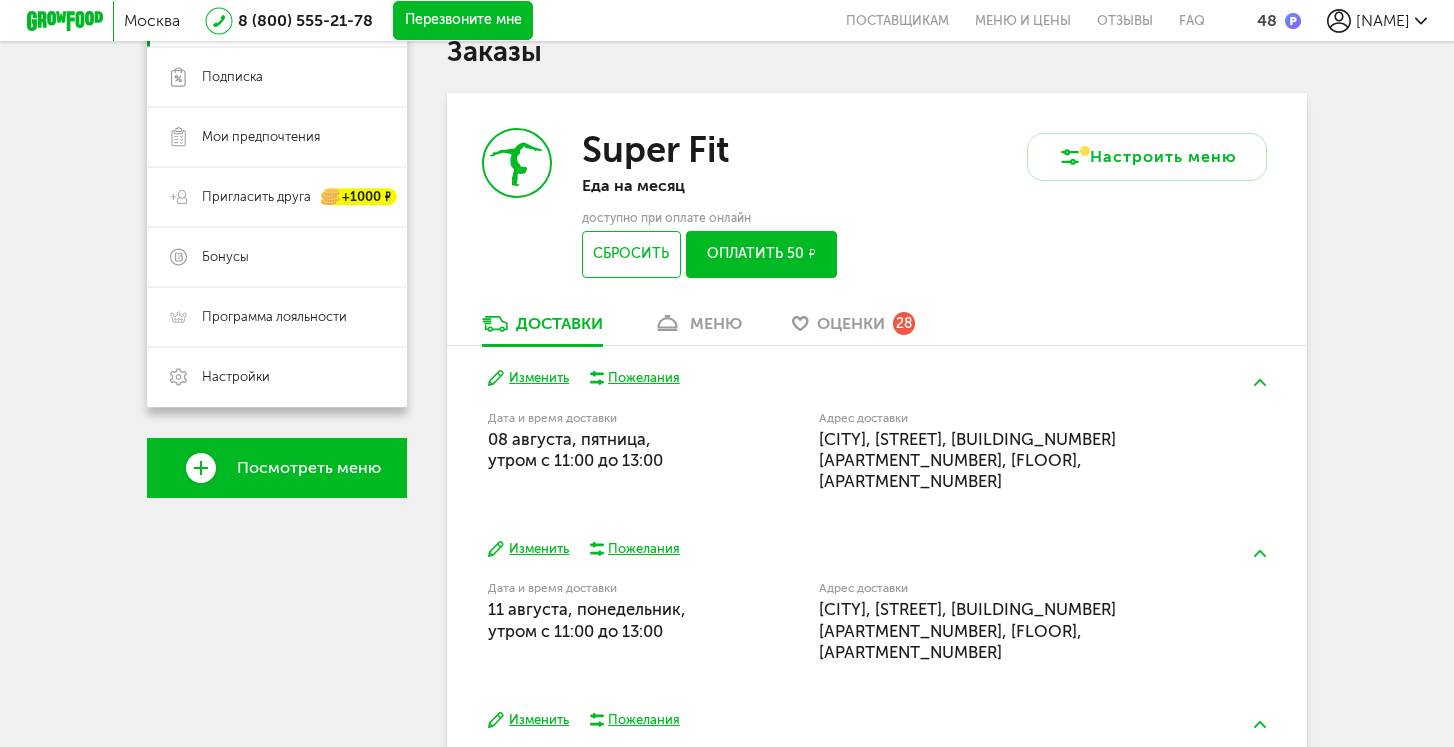 scroll, scrollTop: 364, scrollLeft: 0, axis: vertical 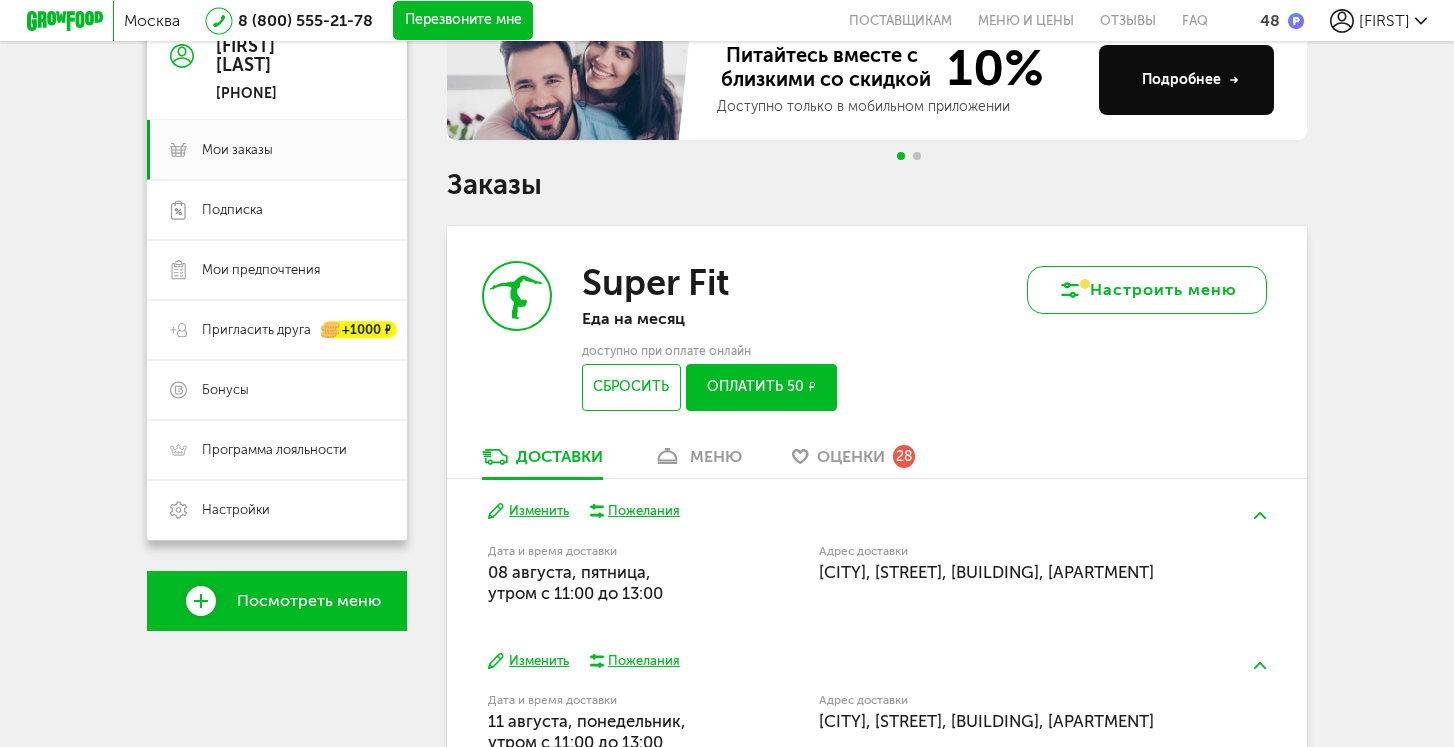click on "Настроить меню" at bounding box center [1147, 290] 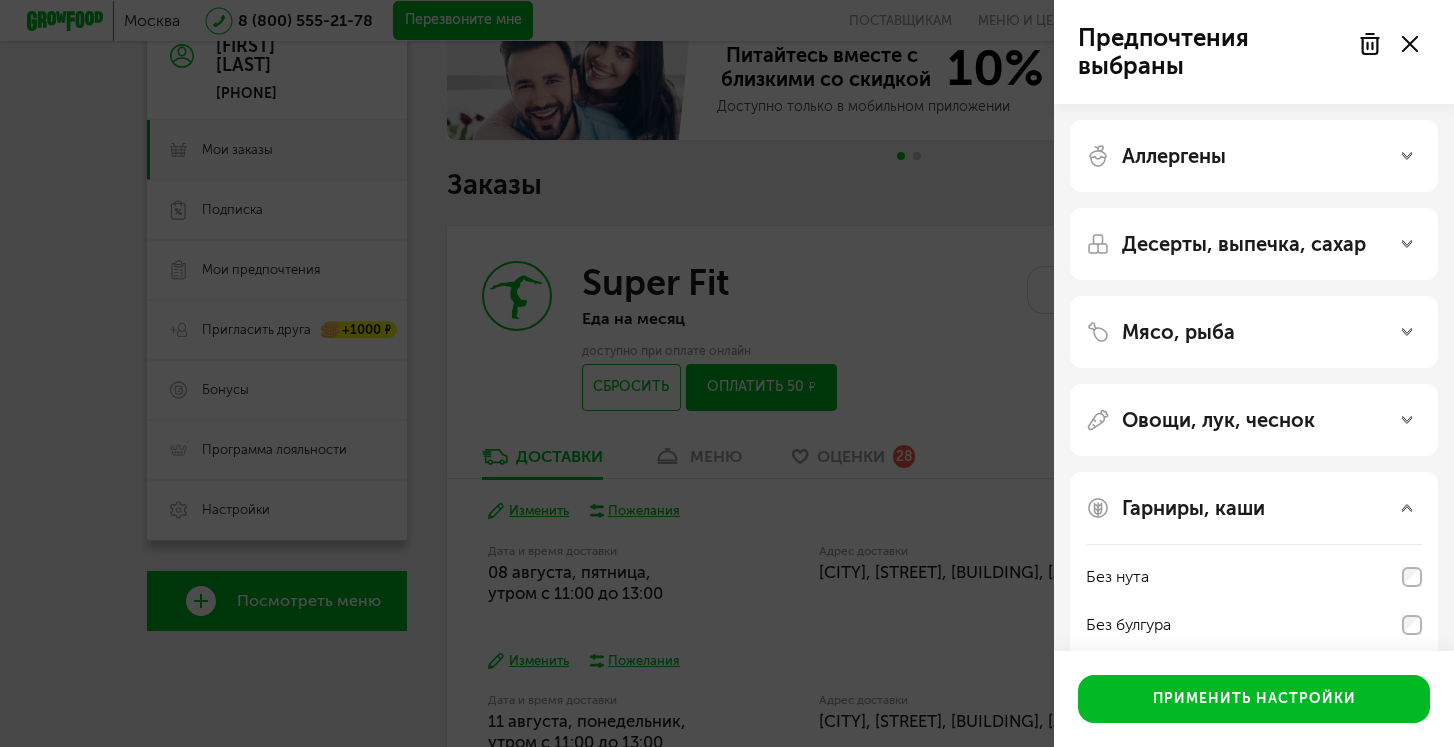 click on "Предпочтения выбраны
Аллергены
Десерты, выпечка, сахар
Мясо, рыба
Овощи, лук, чеснок
Гарниры, каши
Без нута   Без булгура   Без кускуса   Без гречки   Без молочных каш
Применить настройки" at bounding box center [727, 373] 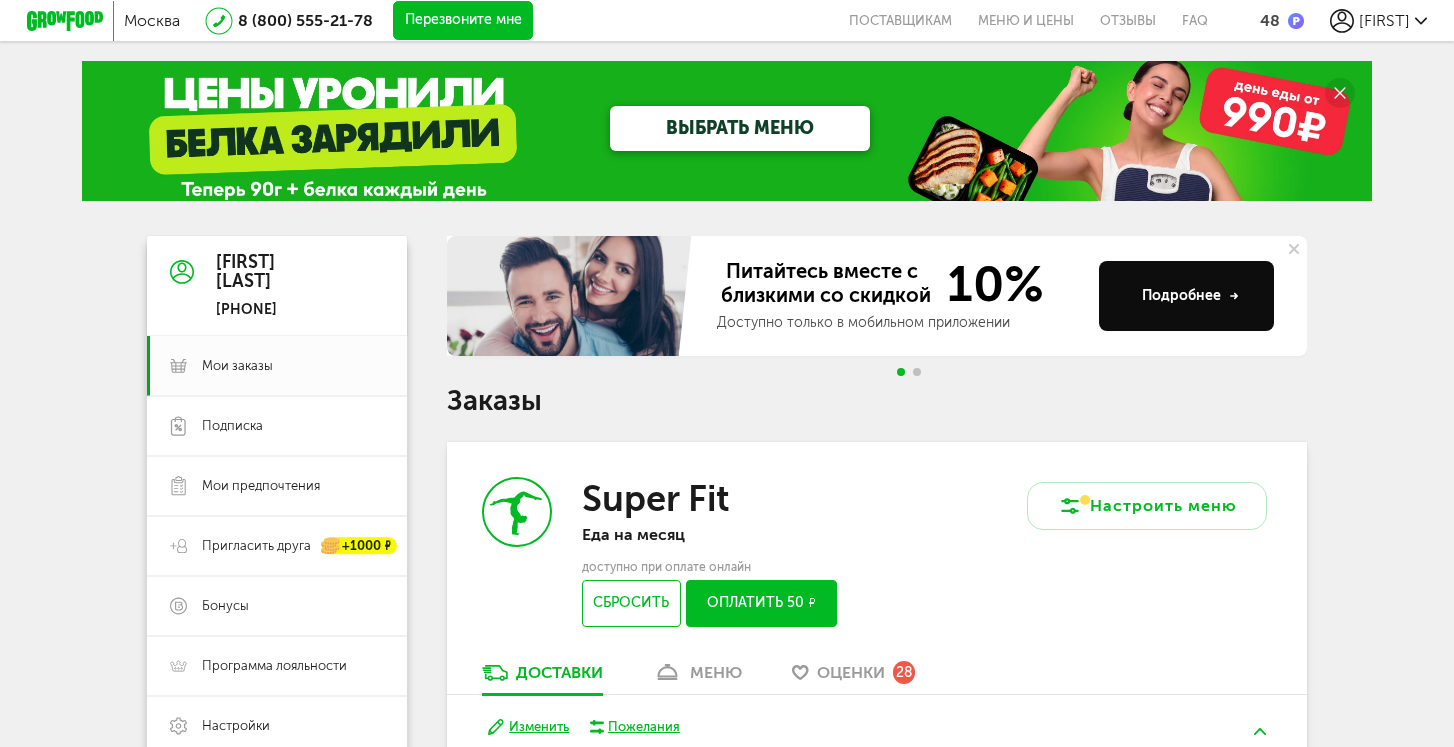 scroll, scrollTop: 0, scrollLeft: 0, axis: both 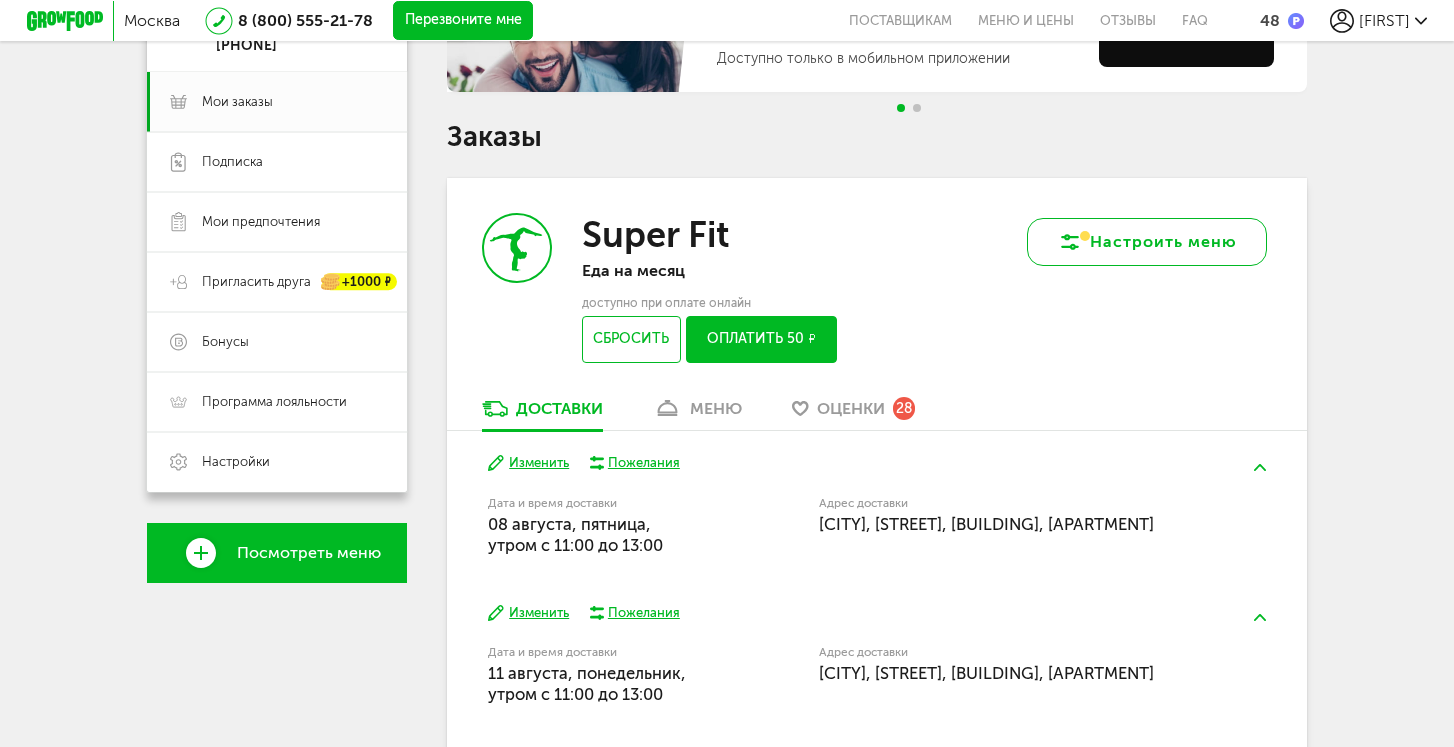 click on "Настроить меню" at bounding box center [1147, 242] 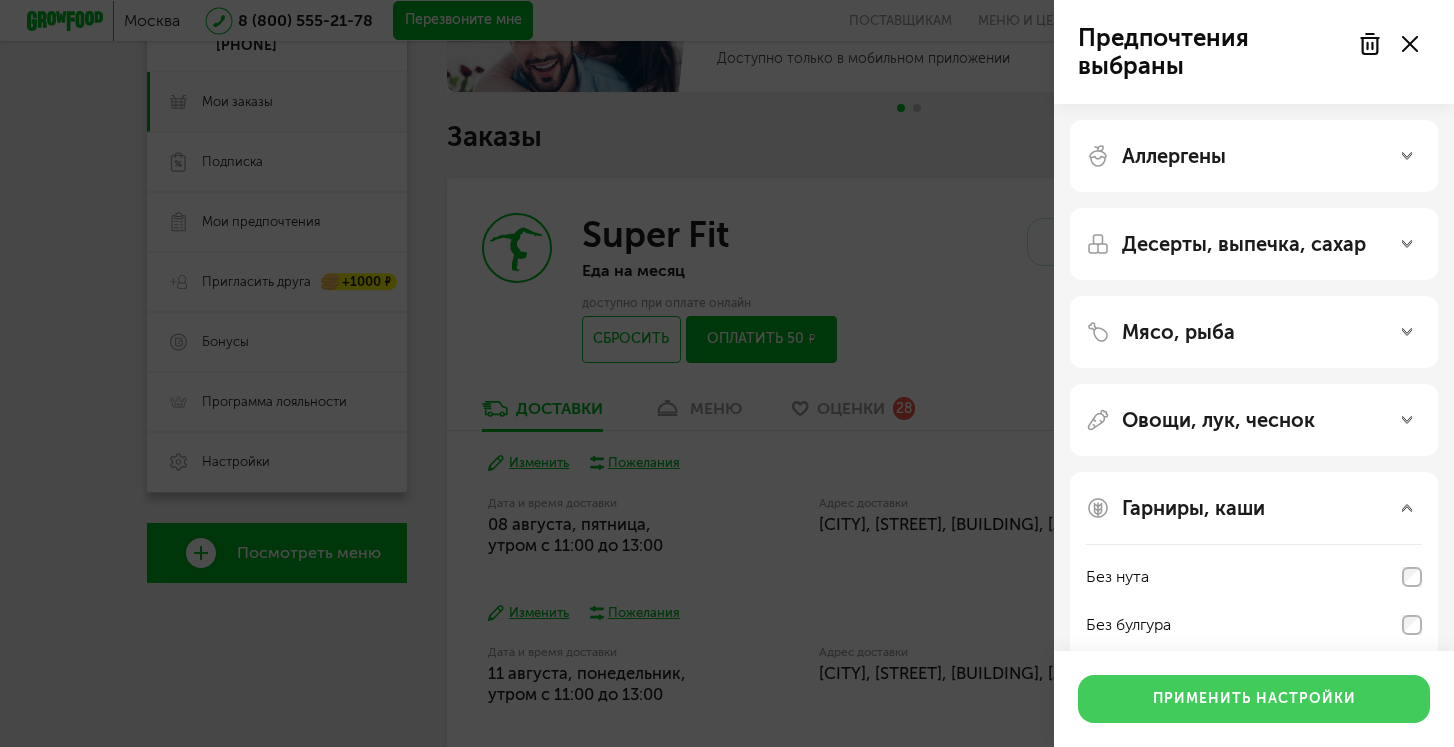 click on "Применить настройки" at bounding box center [1254, 699] 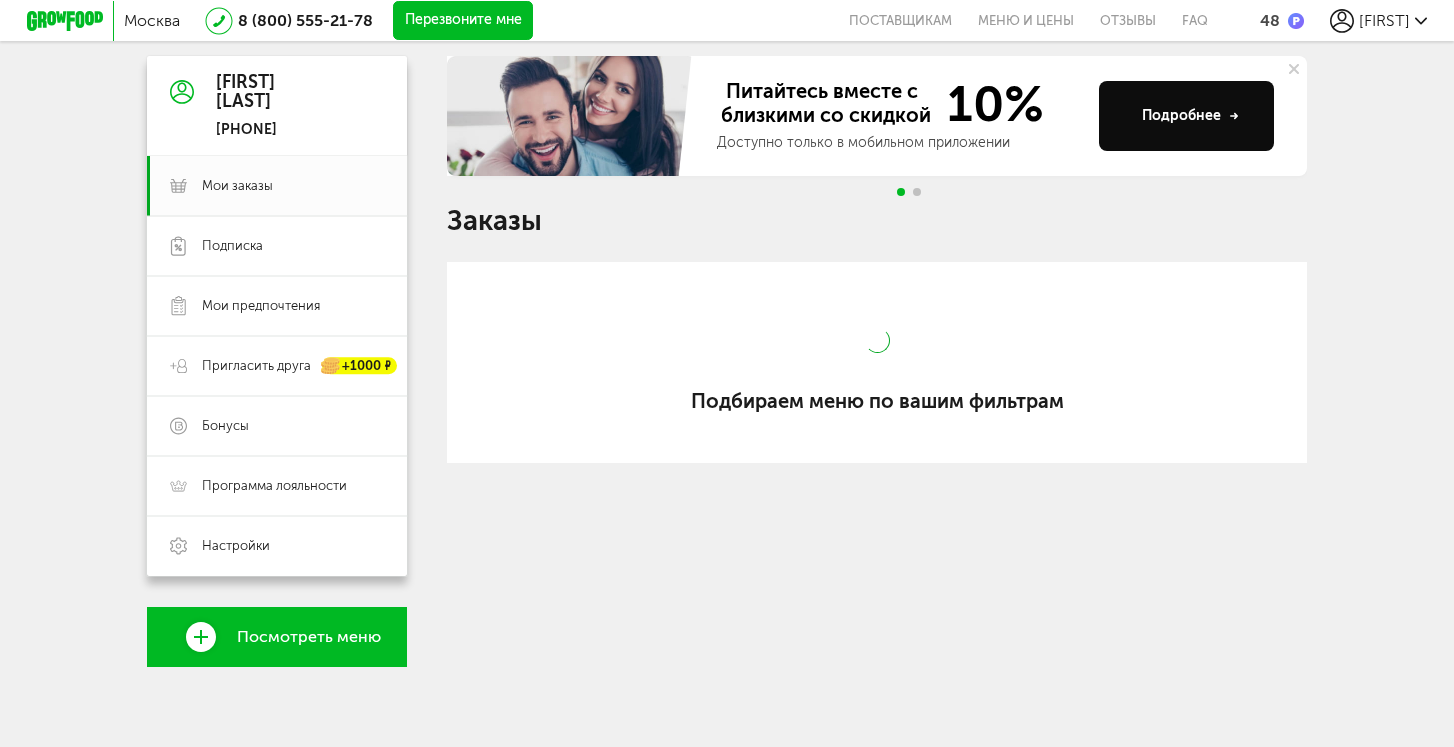scroll, scrollTop: 180, scrollLeft: 0, axis: vertical 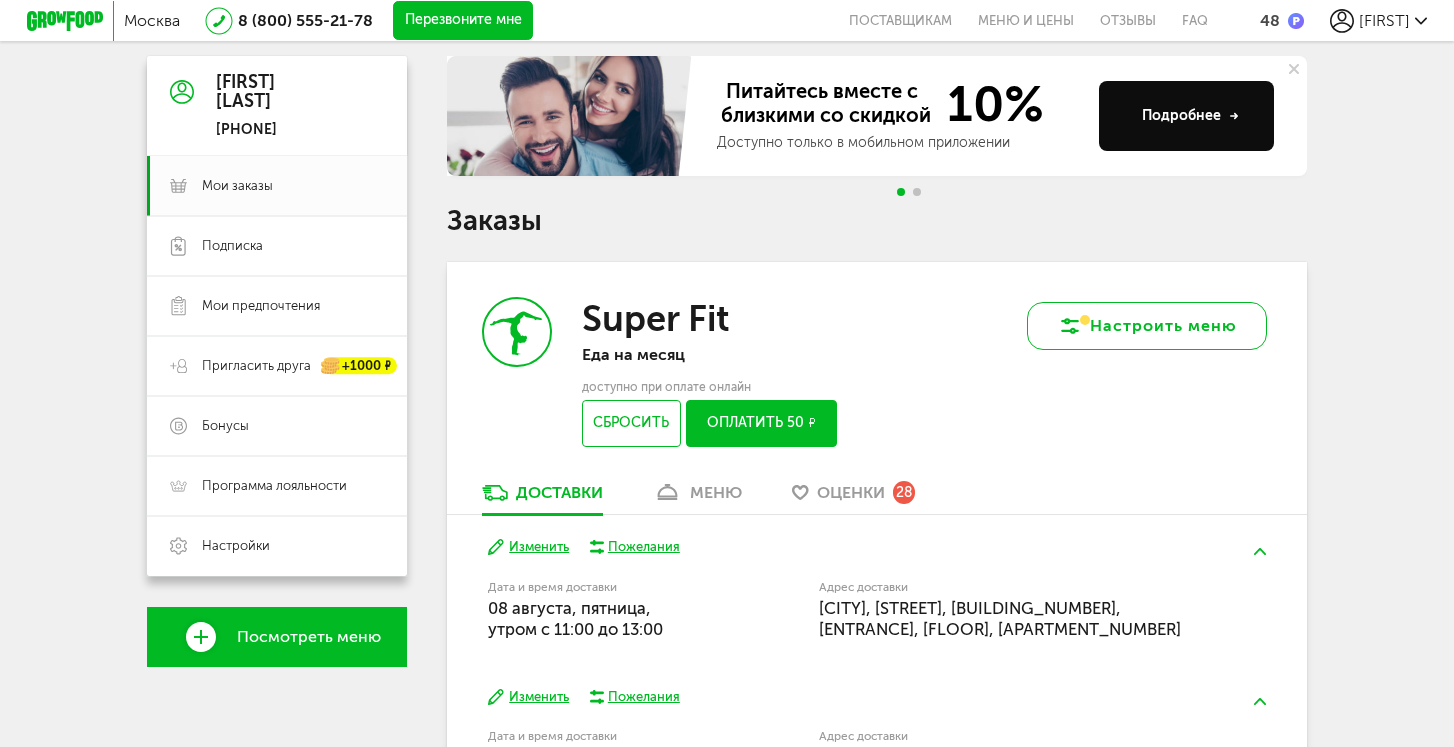 click on "Настроить меню" at bounding box center [1147, 326] 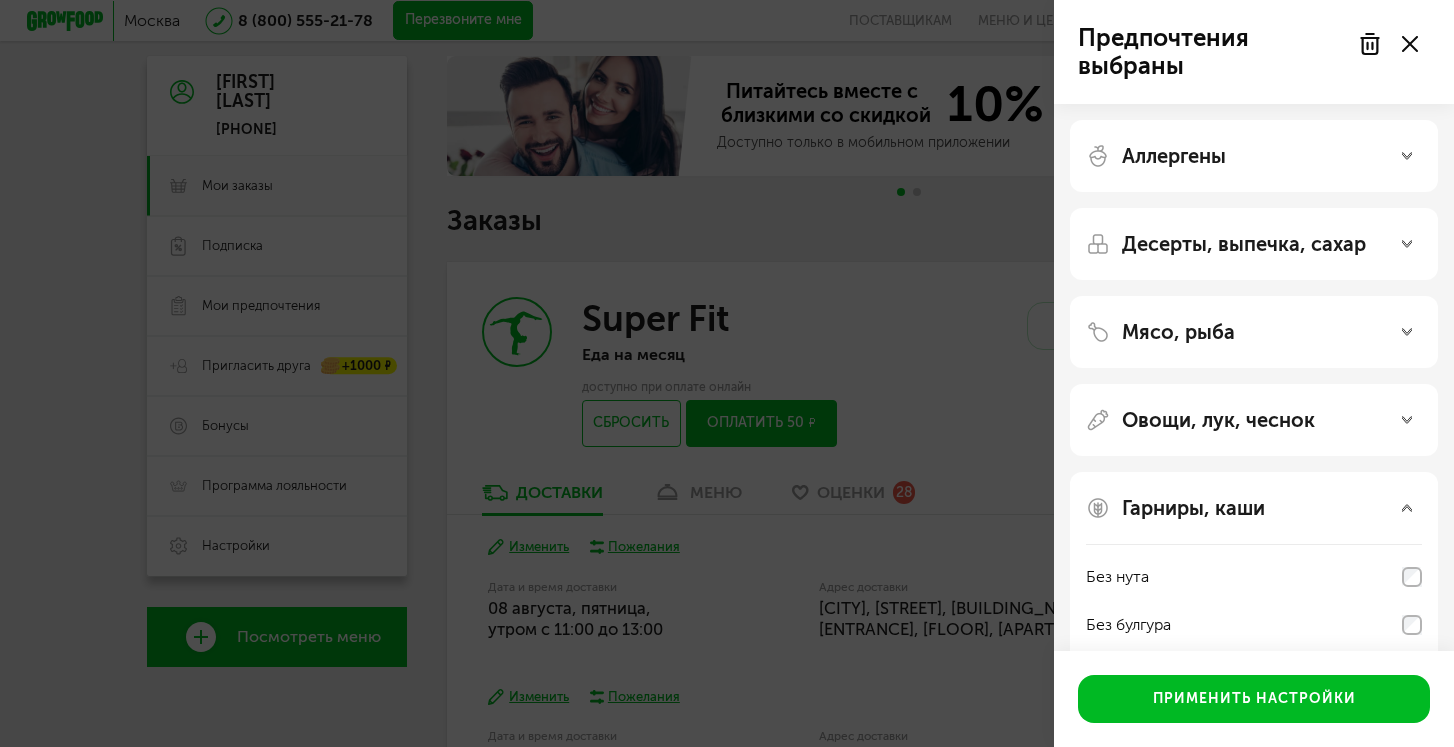 click on "Предпочтения выбраны
Аллергены
Десерты, выпечка, сахар
Мясо, рыба
Овощи, лук, чеснок
Гарниры, каши
Без нута   Без булгура   Без кускуса   Без гречки   Без молочных каш
Применить настройки" at bounding box center (727, 373) 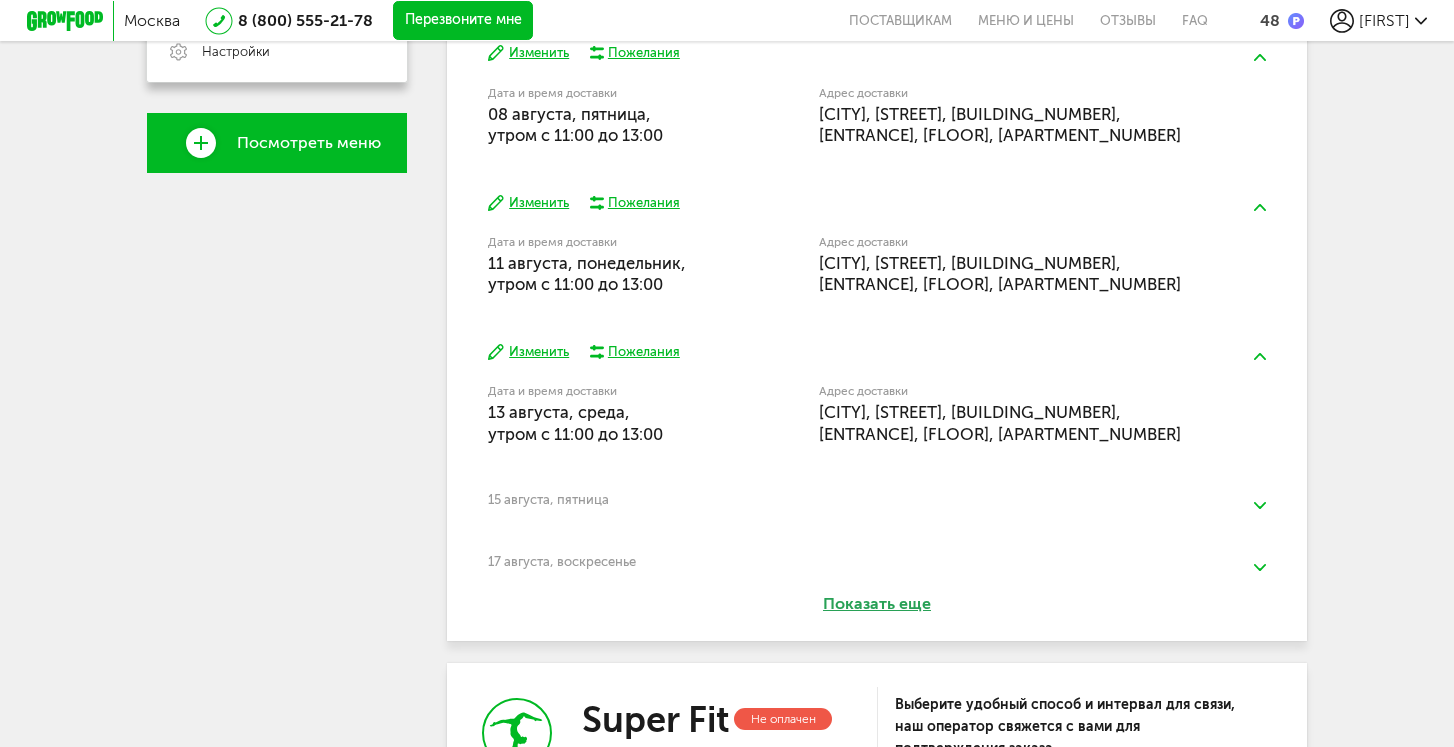 scroll, scrollTop: 672, scrollLeft: 0, axis: vertical 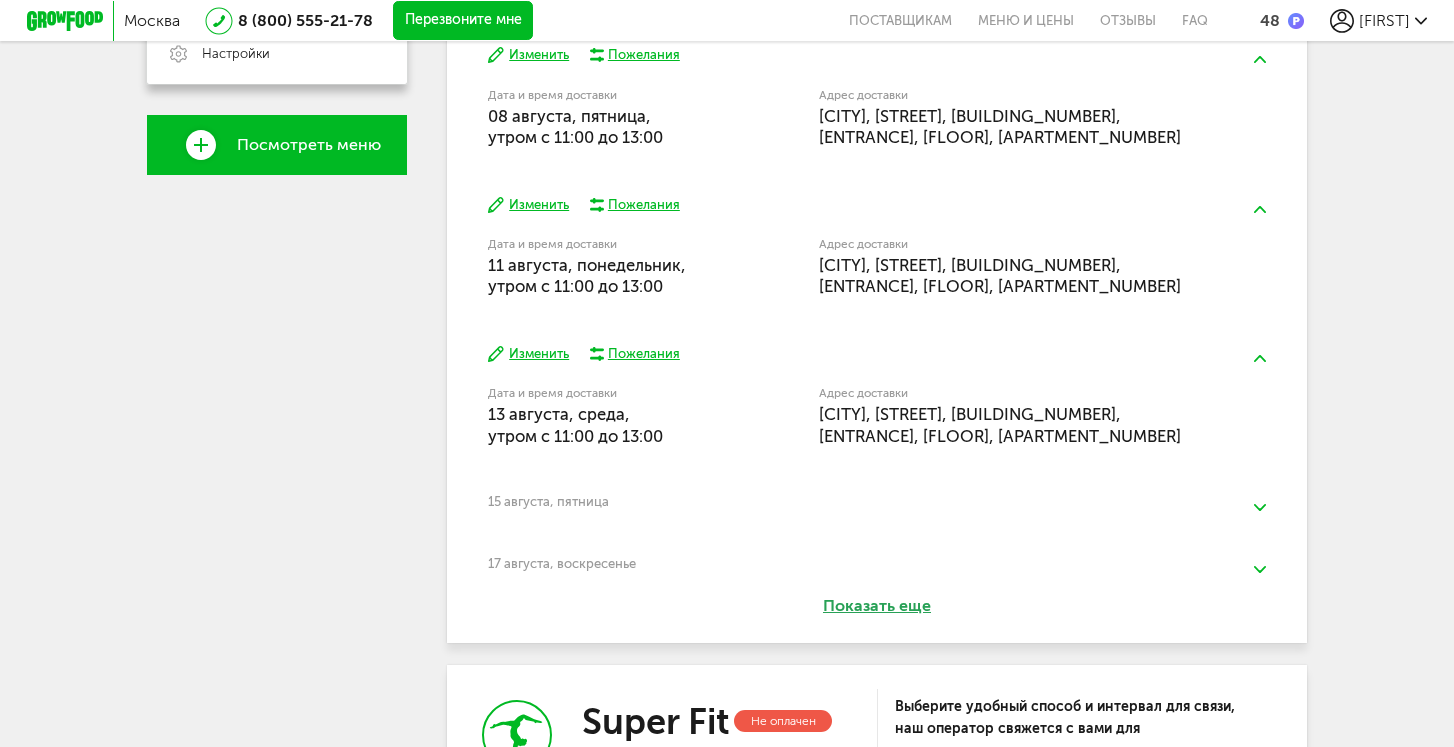 click on "Пожелания" at bounding box center [644, 354] 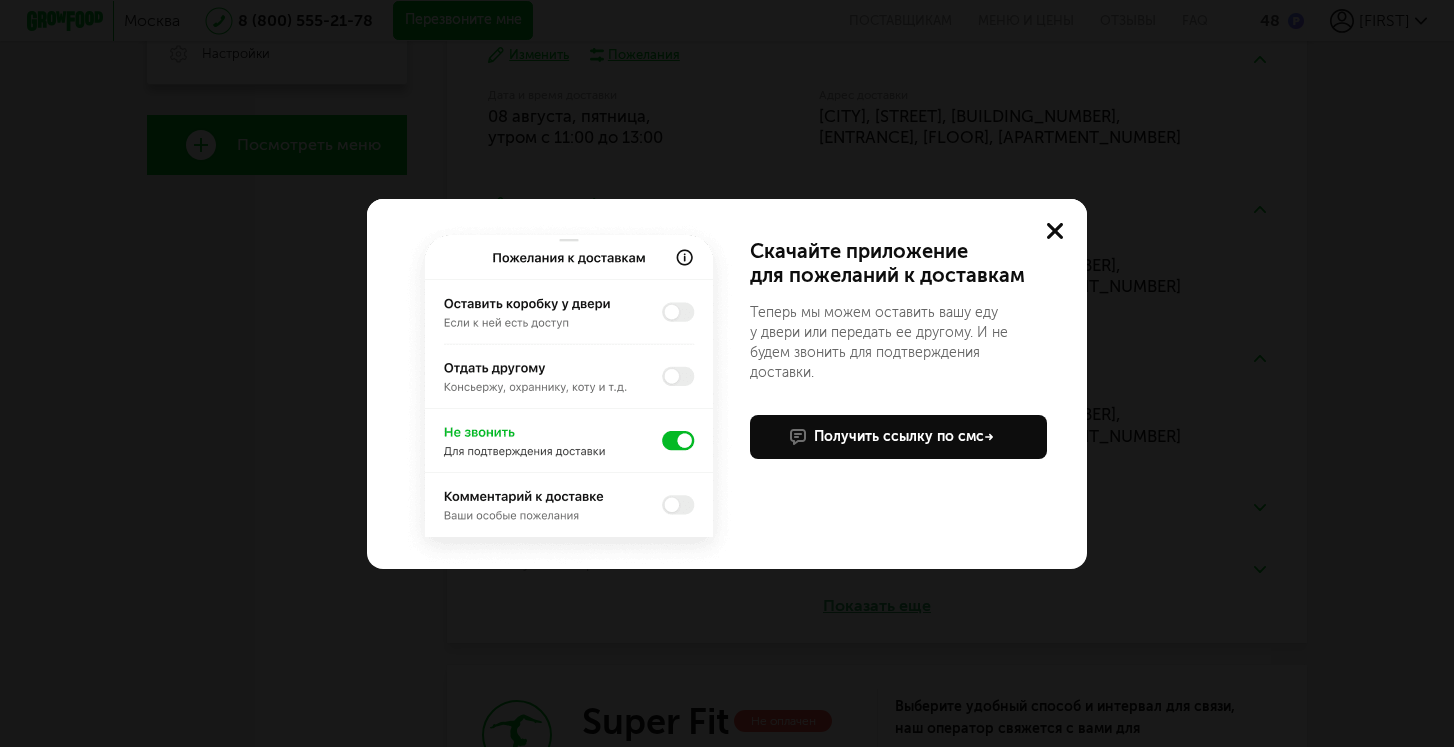 click 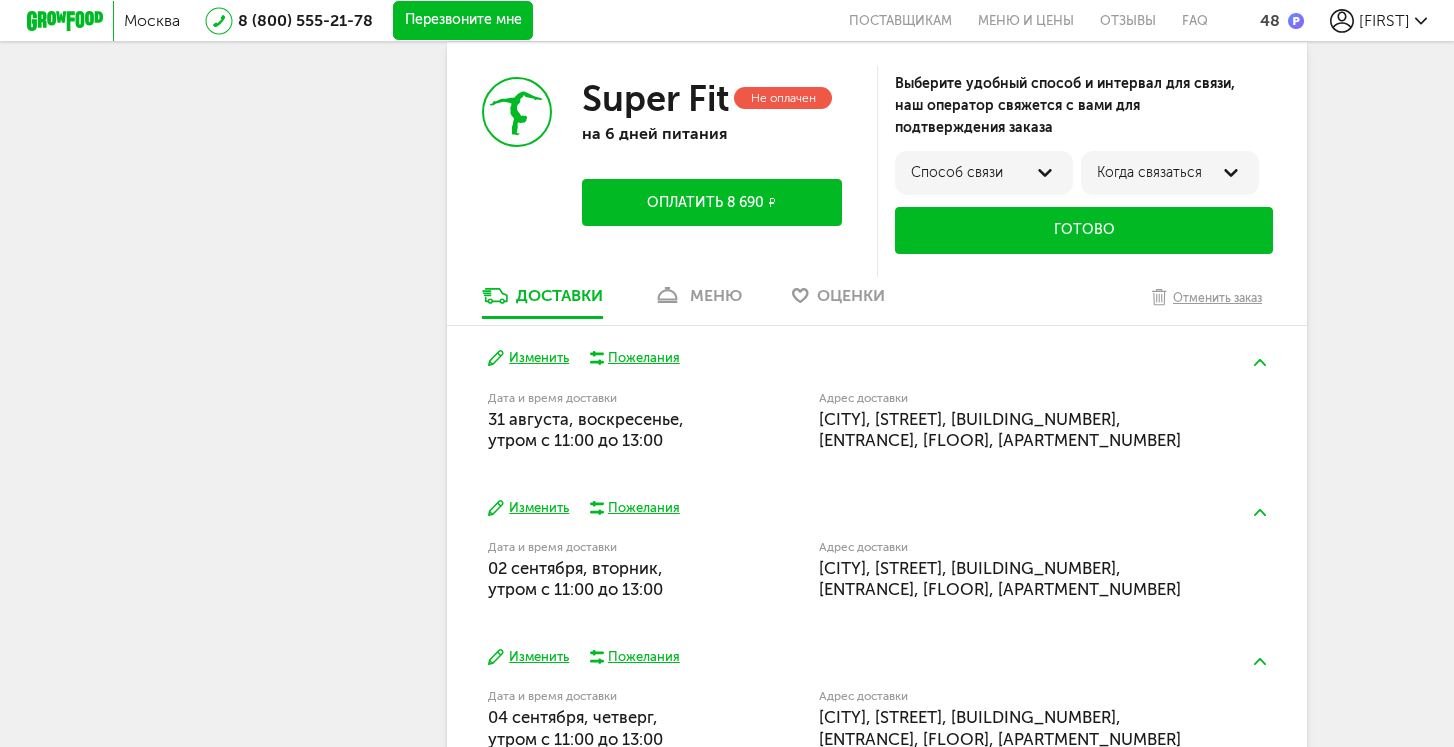 scroll, scrollTop: 1284, scrollLeft: 0, axis: vertical 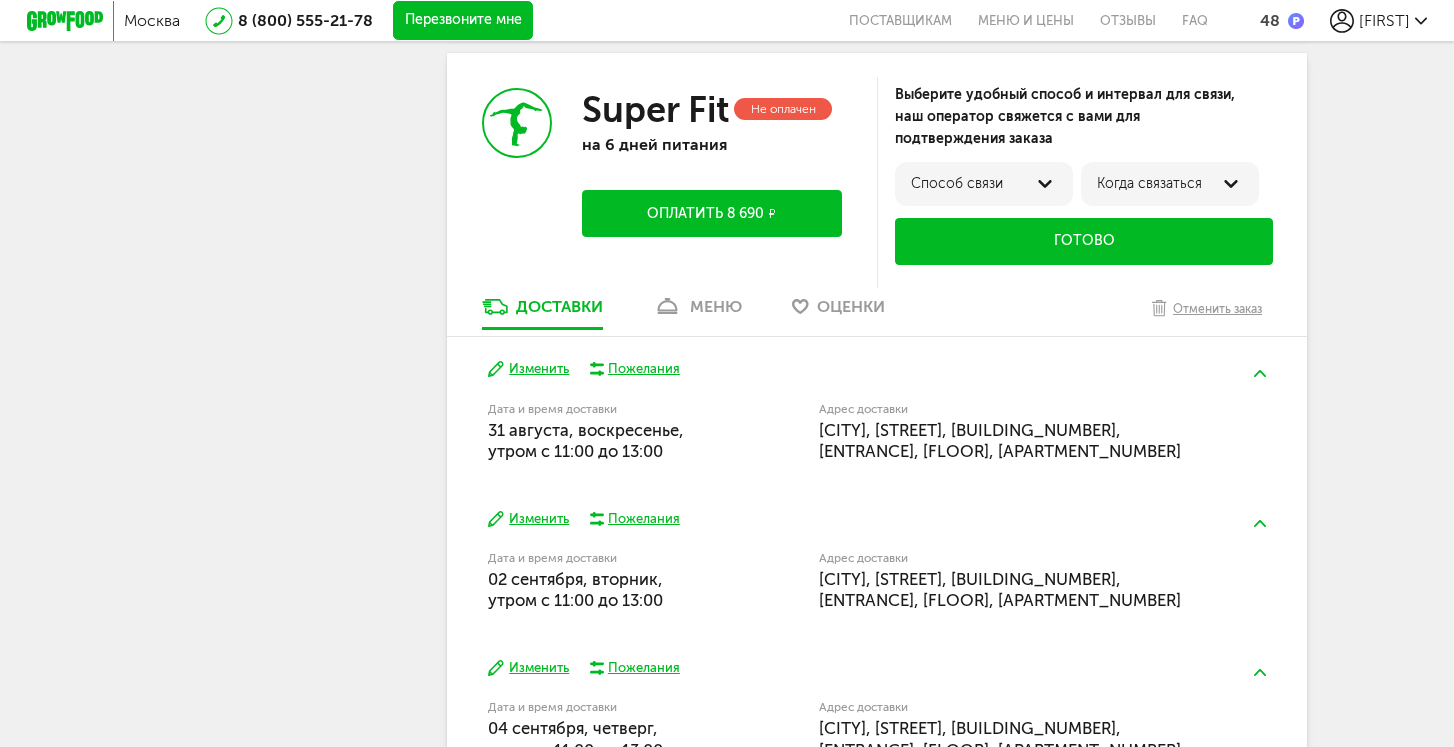 click on "Оплатить 8 690 ₽" at bounding box center (712, 213) 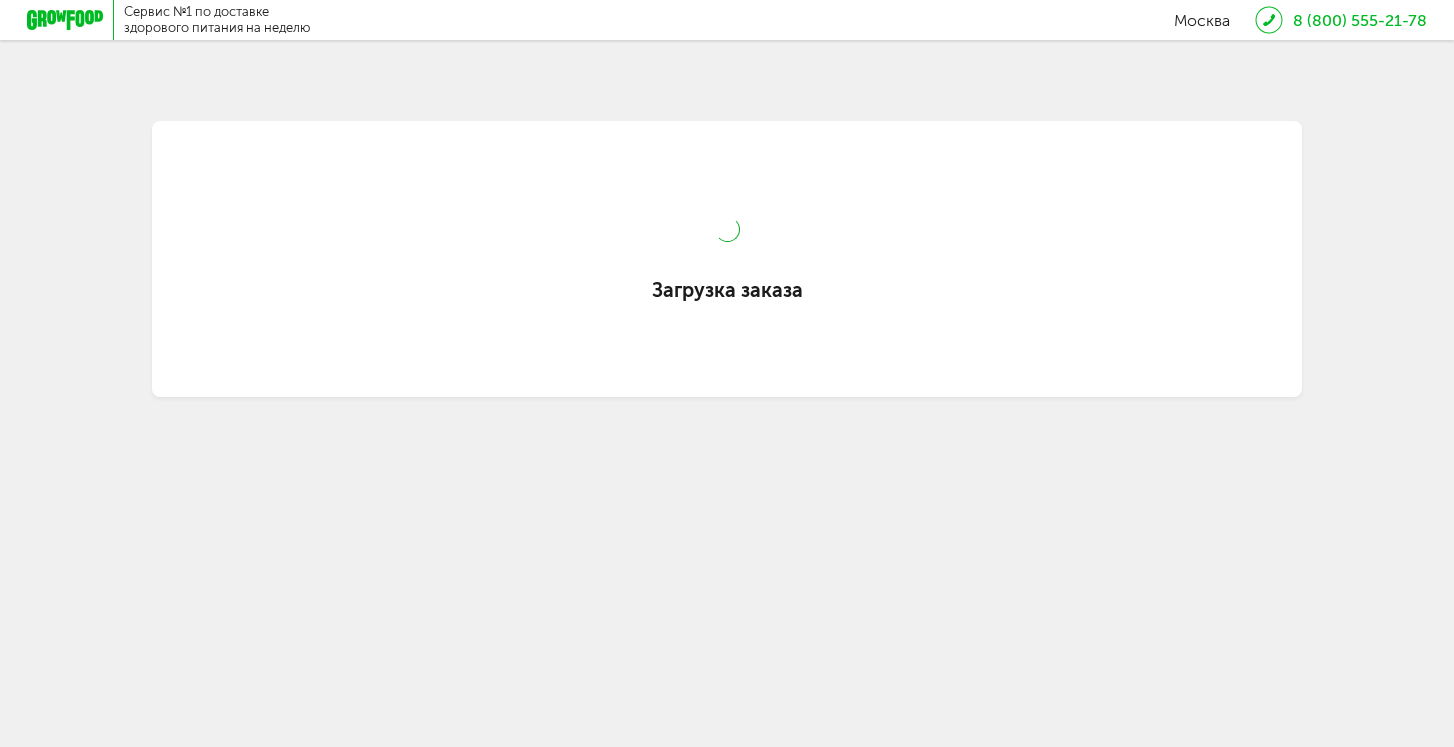 scroll, scrollTop: 0, scrollLeft: 0, axis: both 